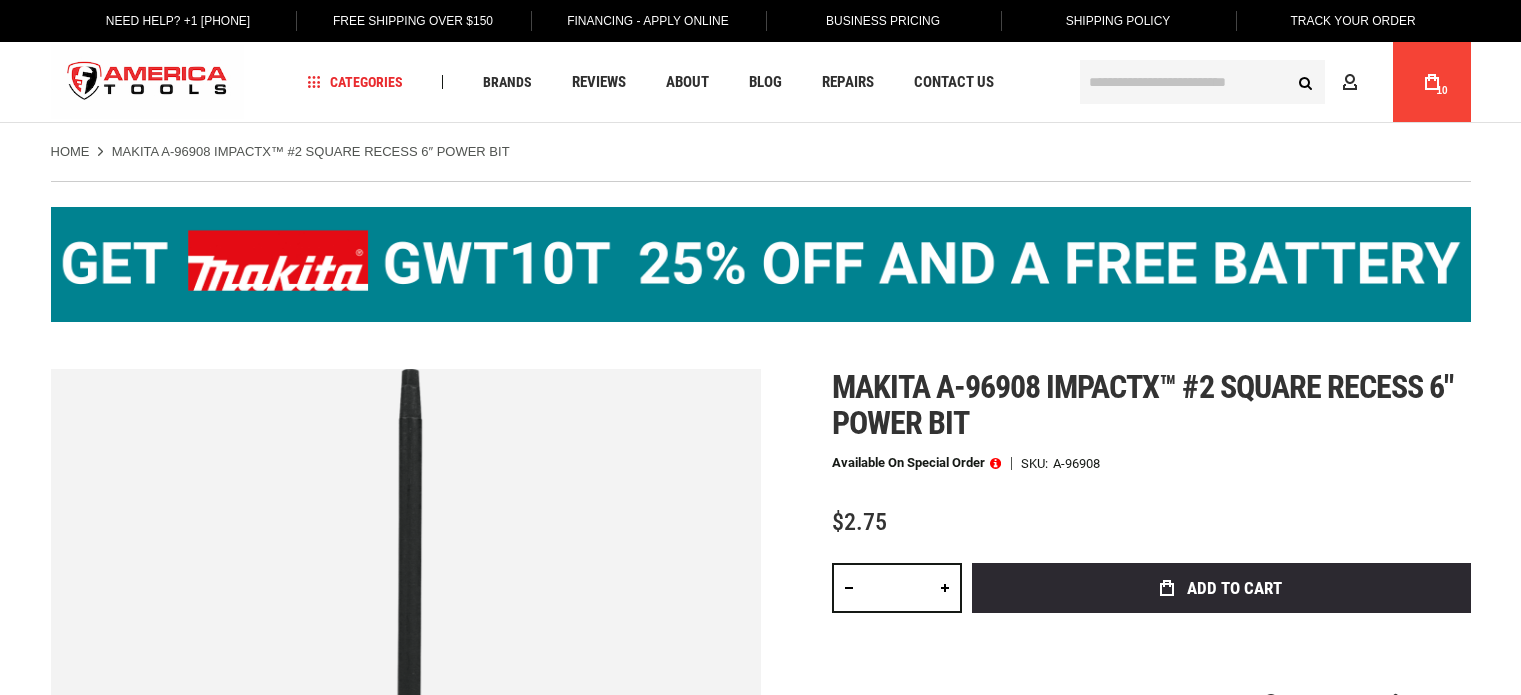 scroll, scrollTop: 0, scrollLeft: 0, axis: both 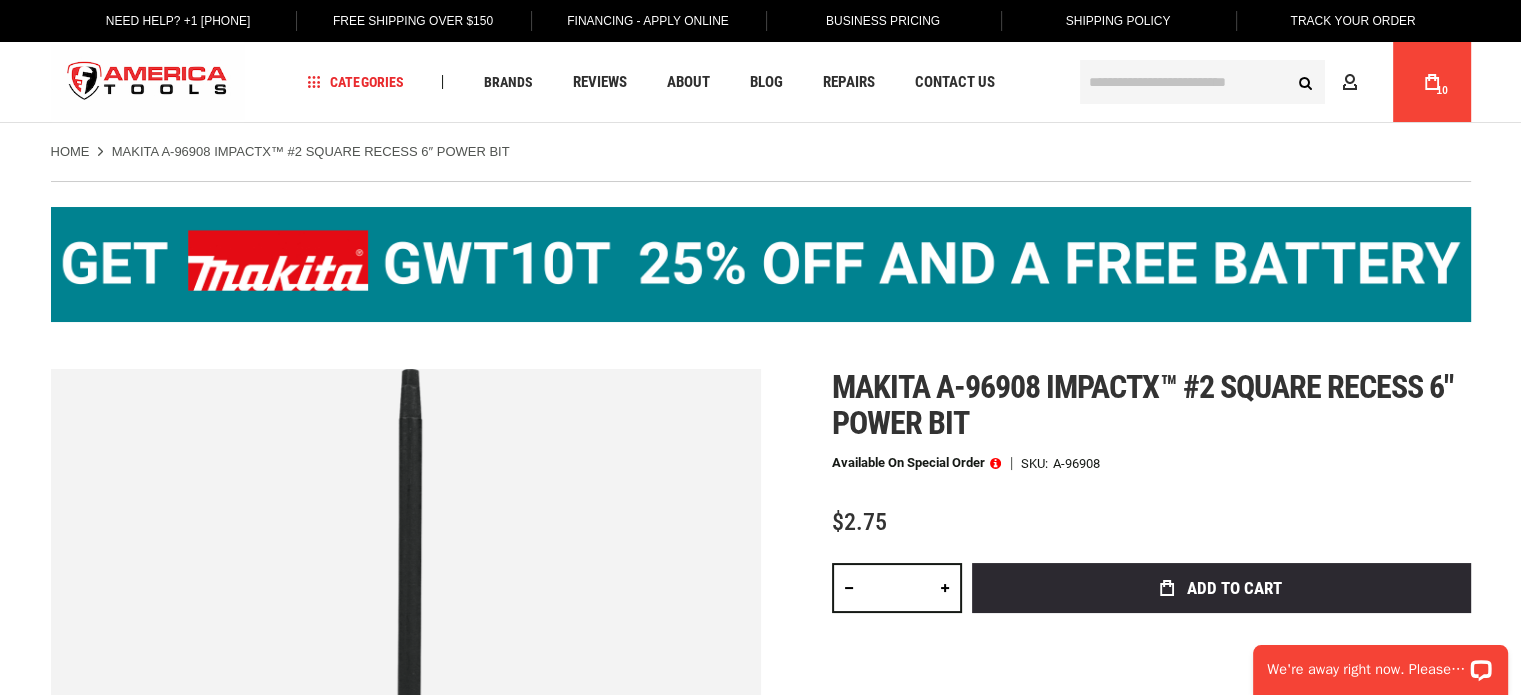 type on "**********" 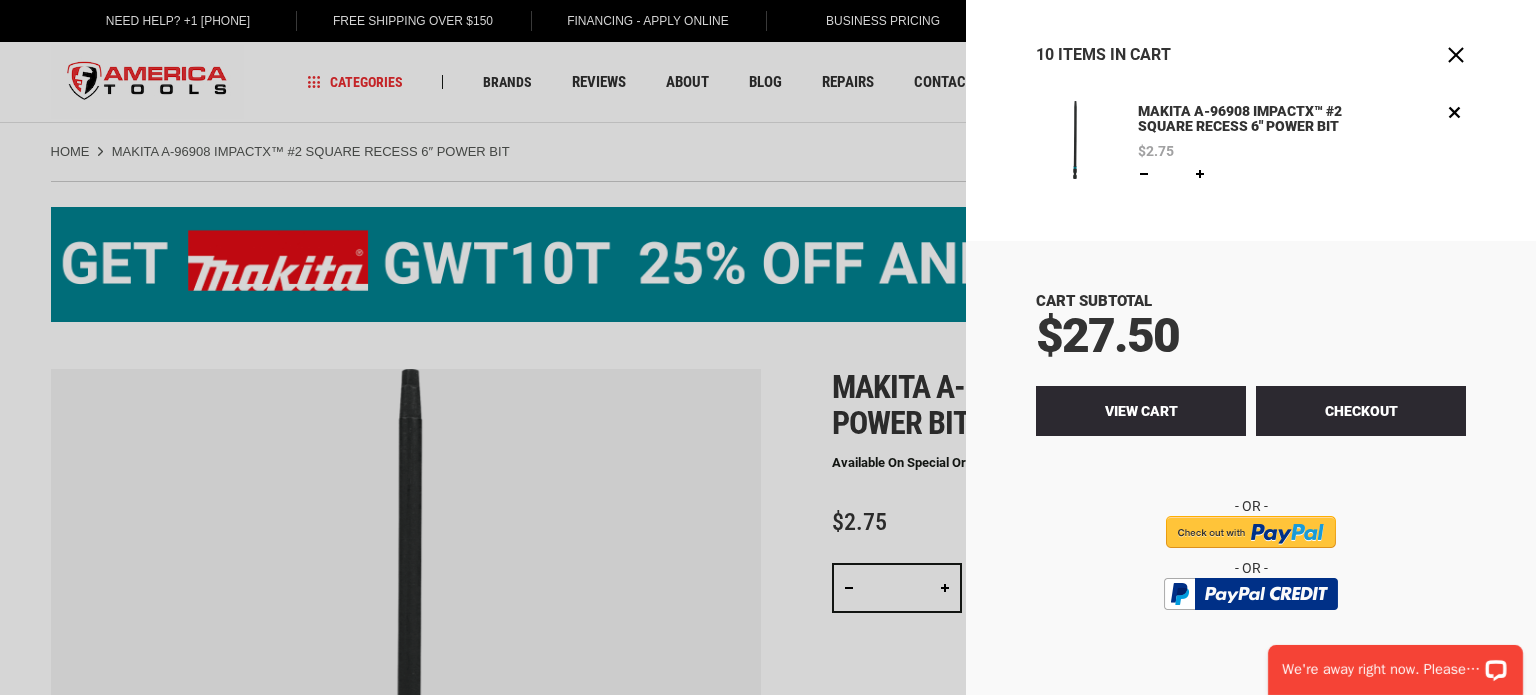 click on "View Cart" at bounding box center (1141, 411) 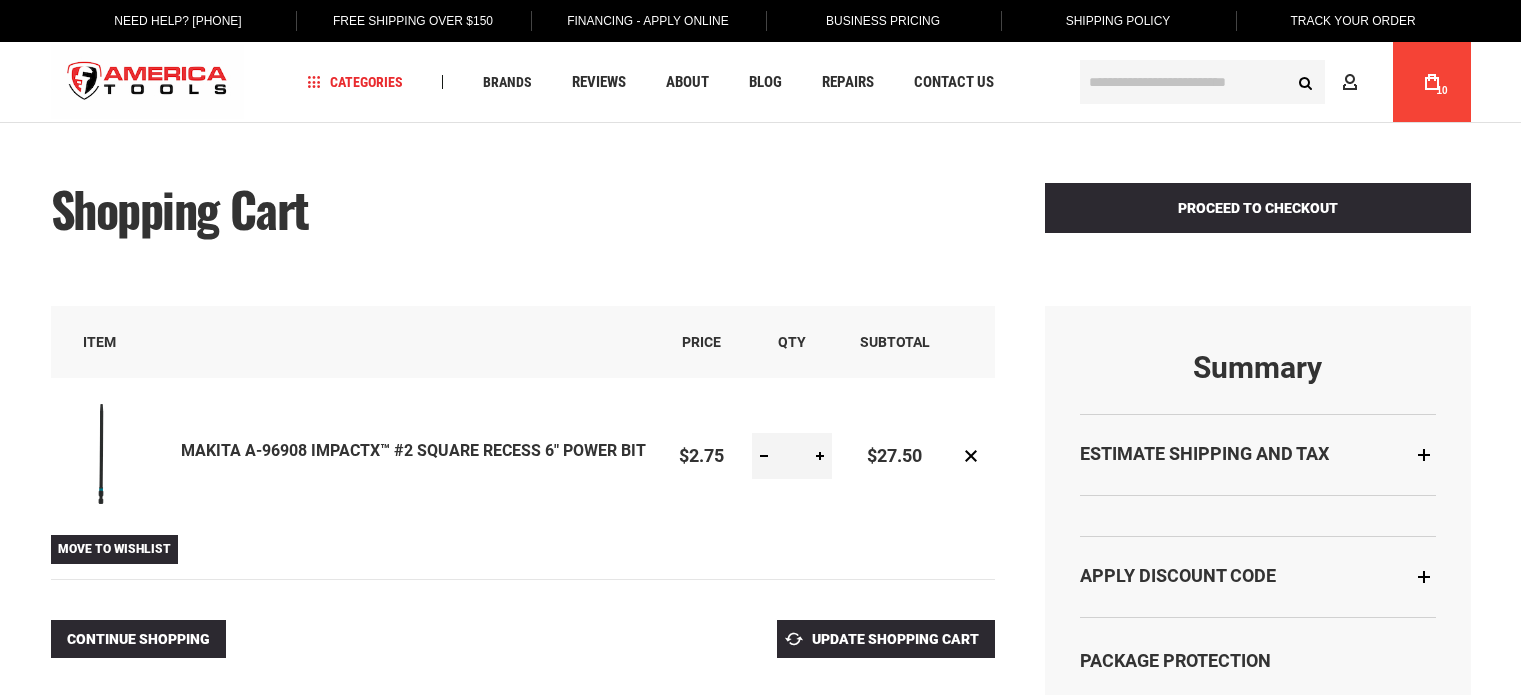 scroll, scrollTop: 0, scrollLeft: 0, axis: both 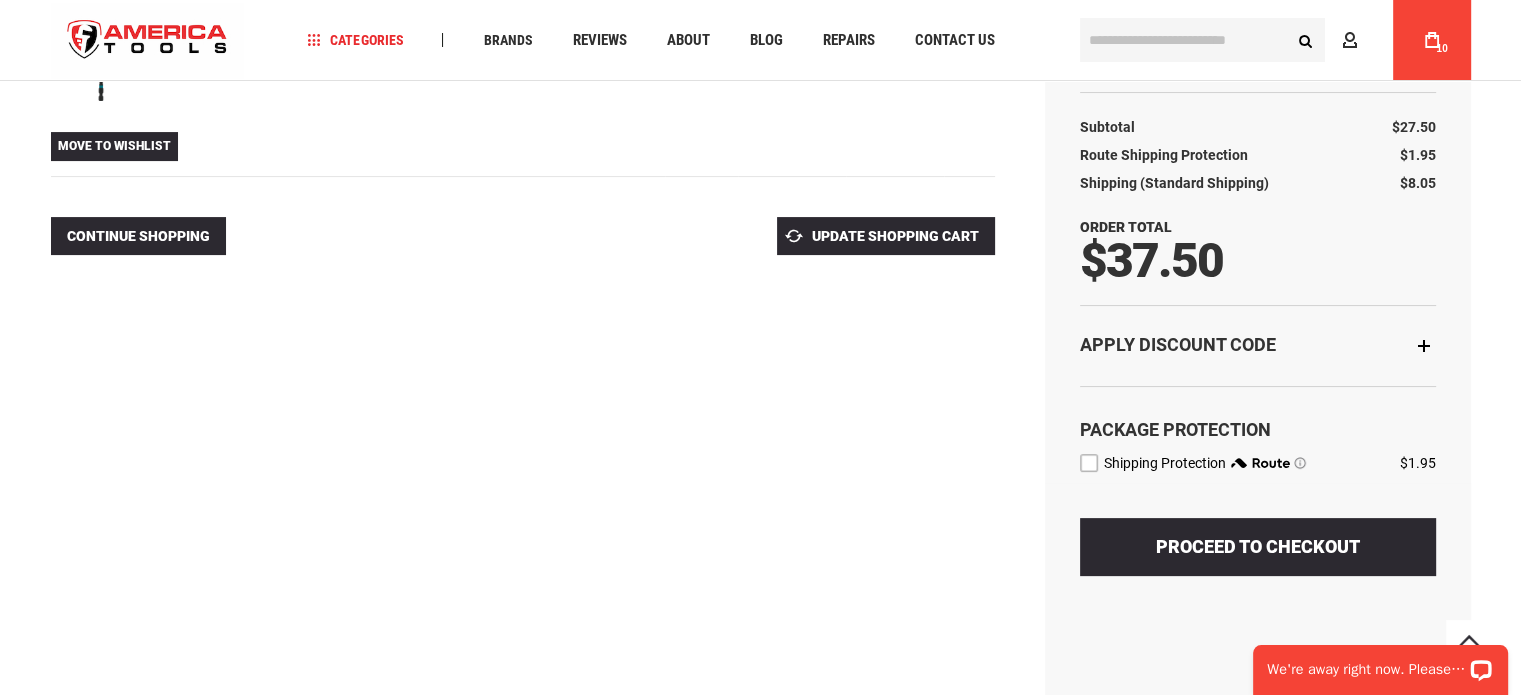 type on "**********" 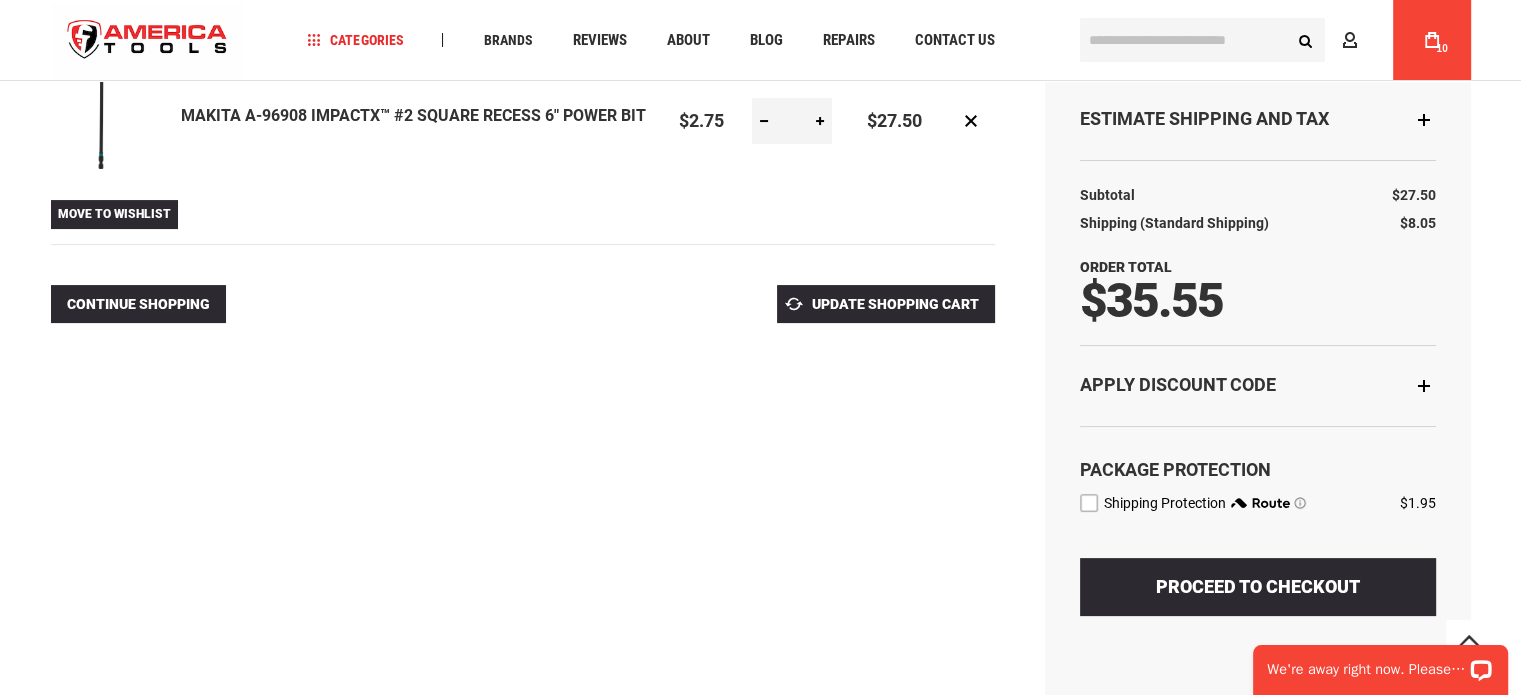scroll, scrollTop: 300, scrollLeft: 0, axis: vertical 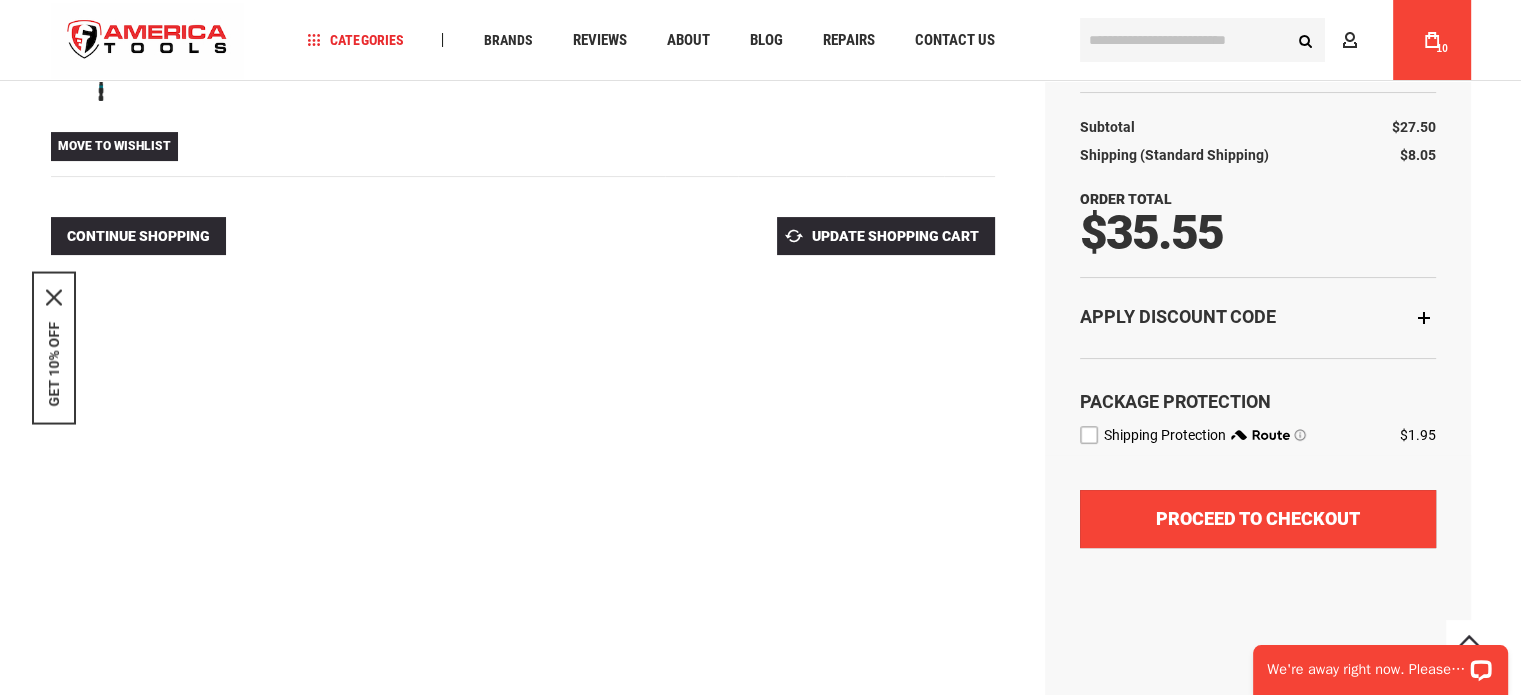 click on "Proceed to Checkout" at bounding box center [1258, 518] 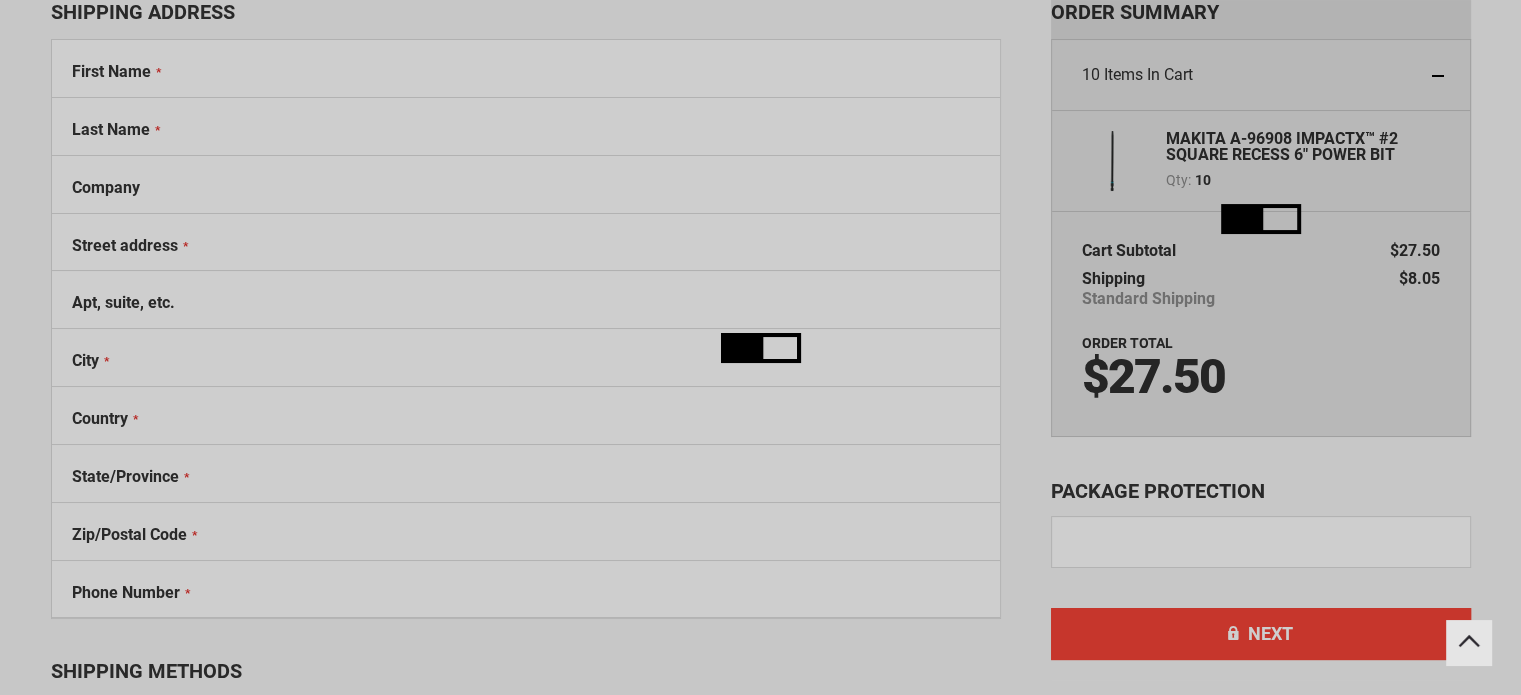 scroll, scrollTop: 0, scrollLeft: 0, axis: both 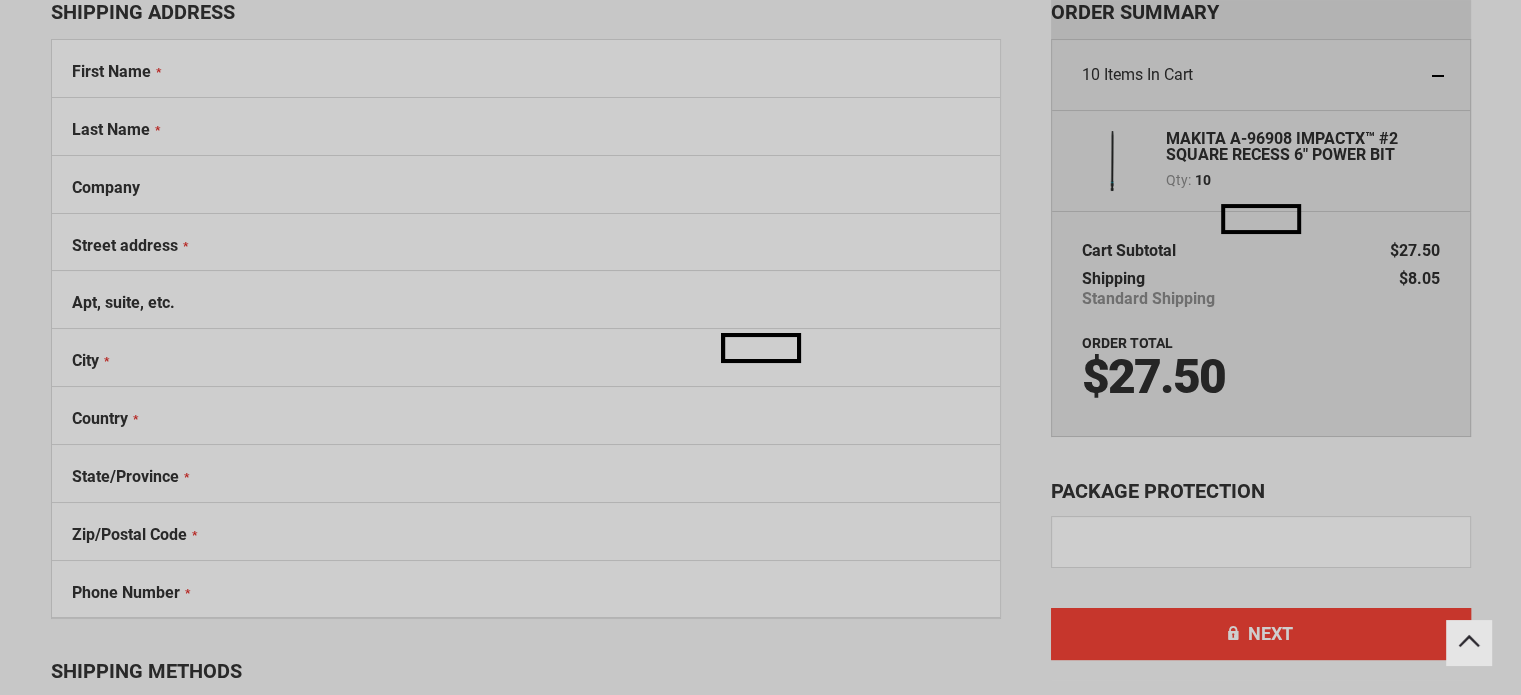 select on "**" 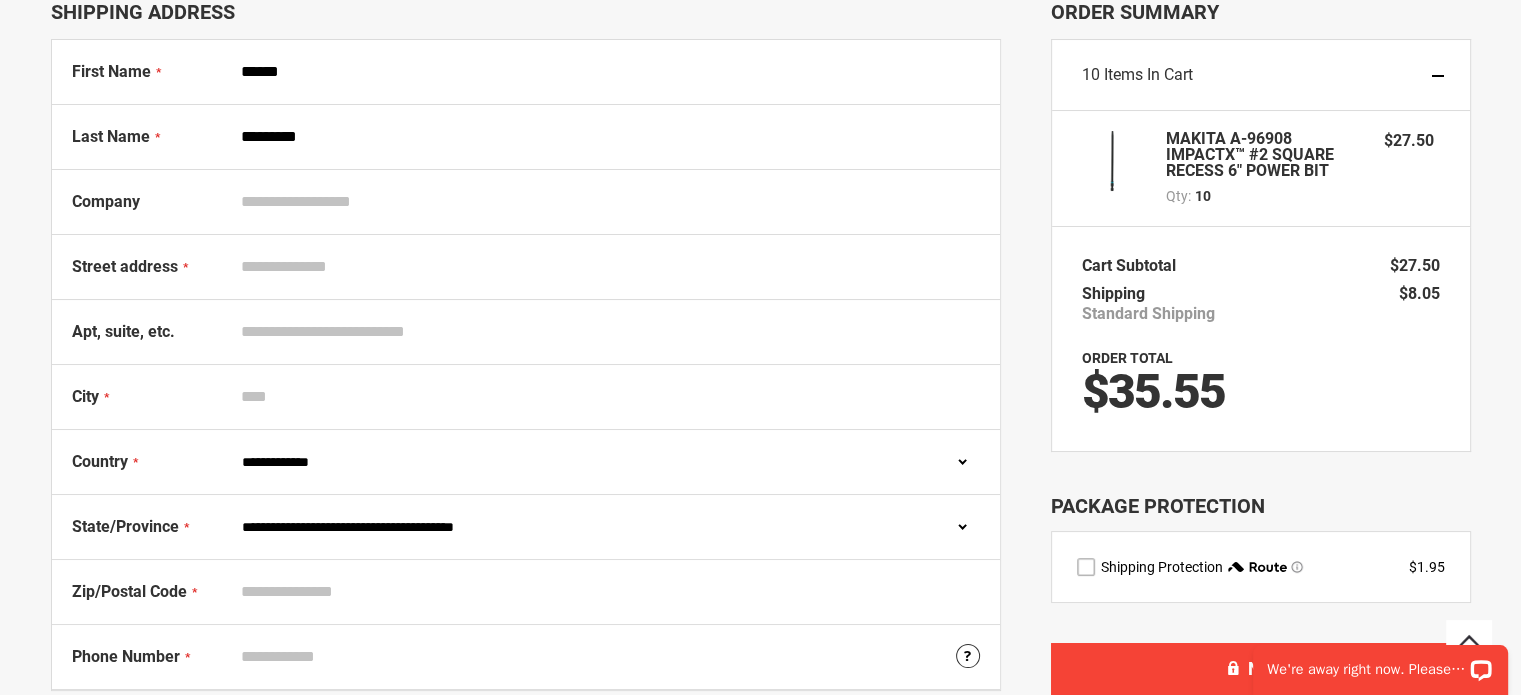 scroll, scrollTop: 0, scrollLeft: 0, axis: both 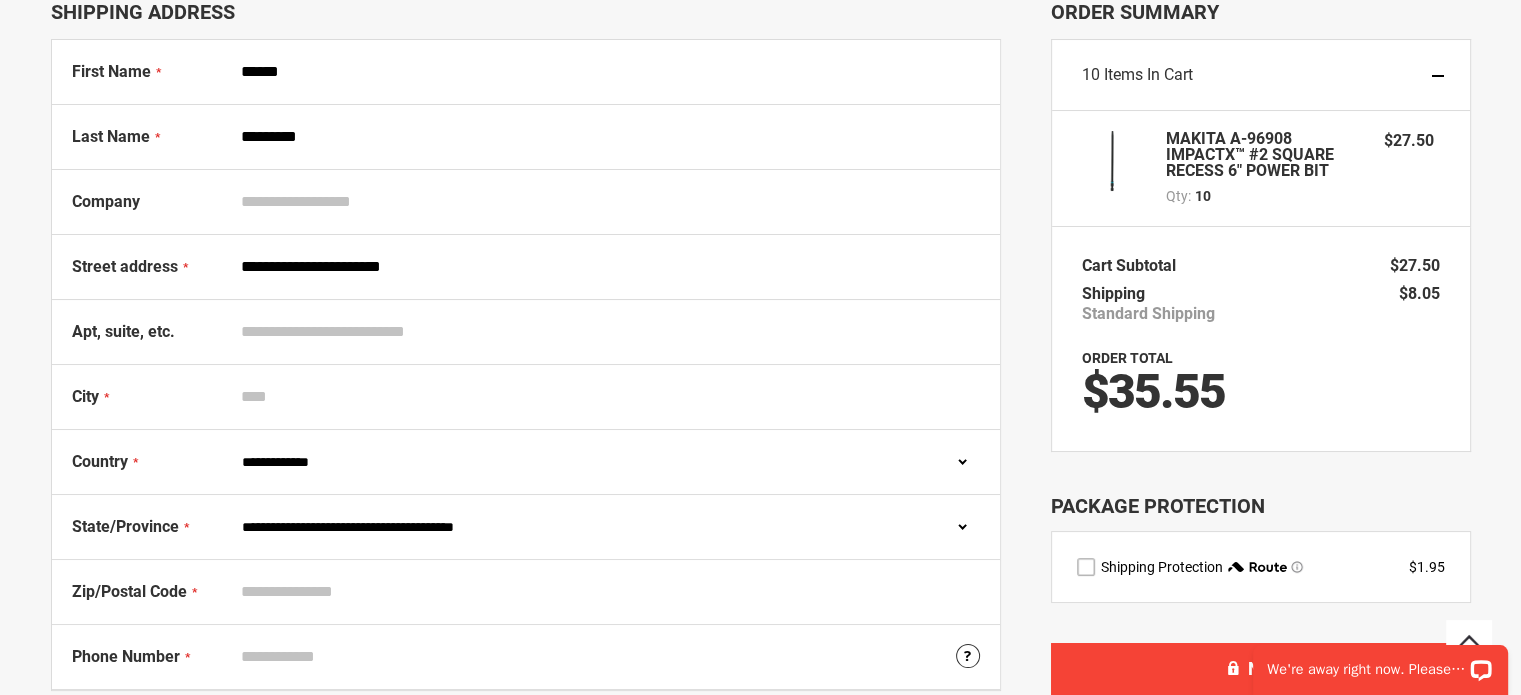 type on "**********" 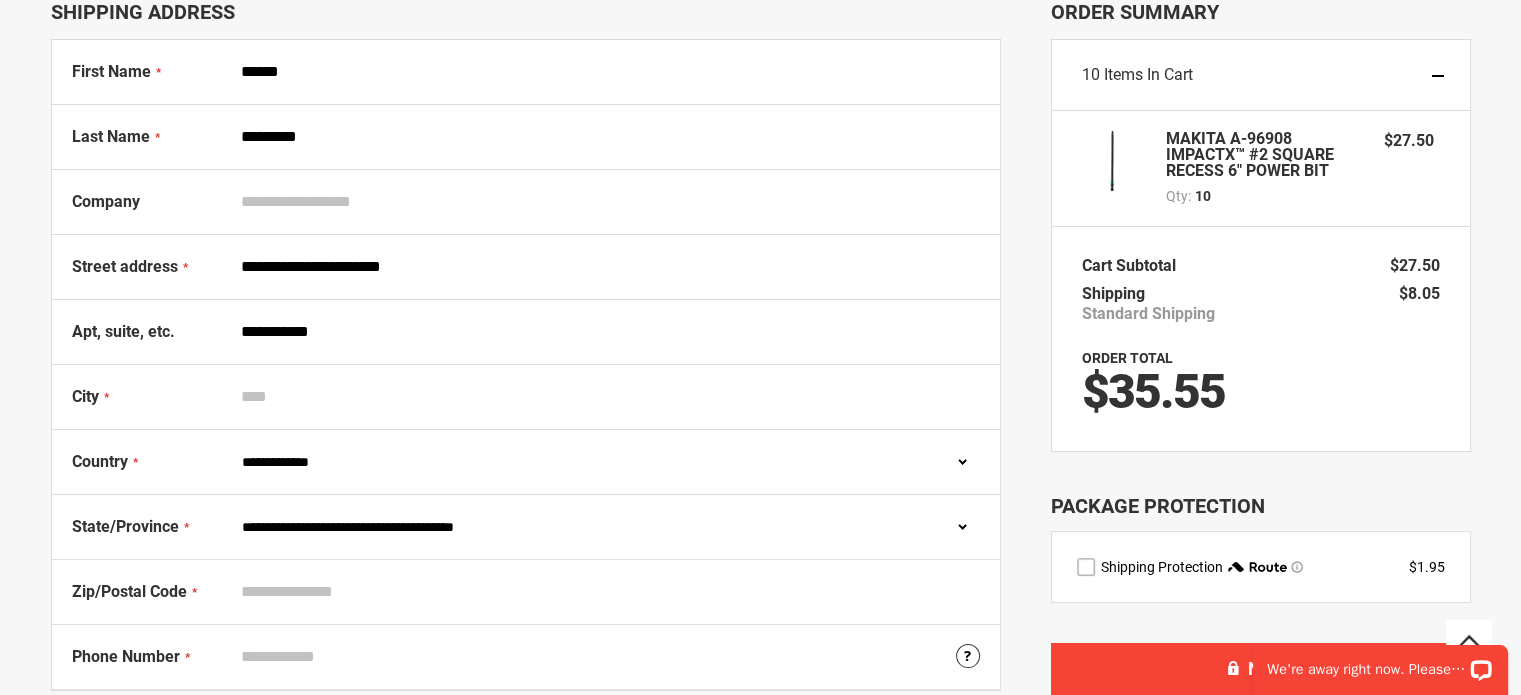 type on "******" 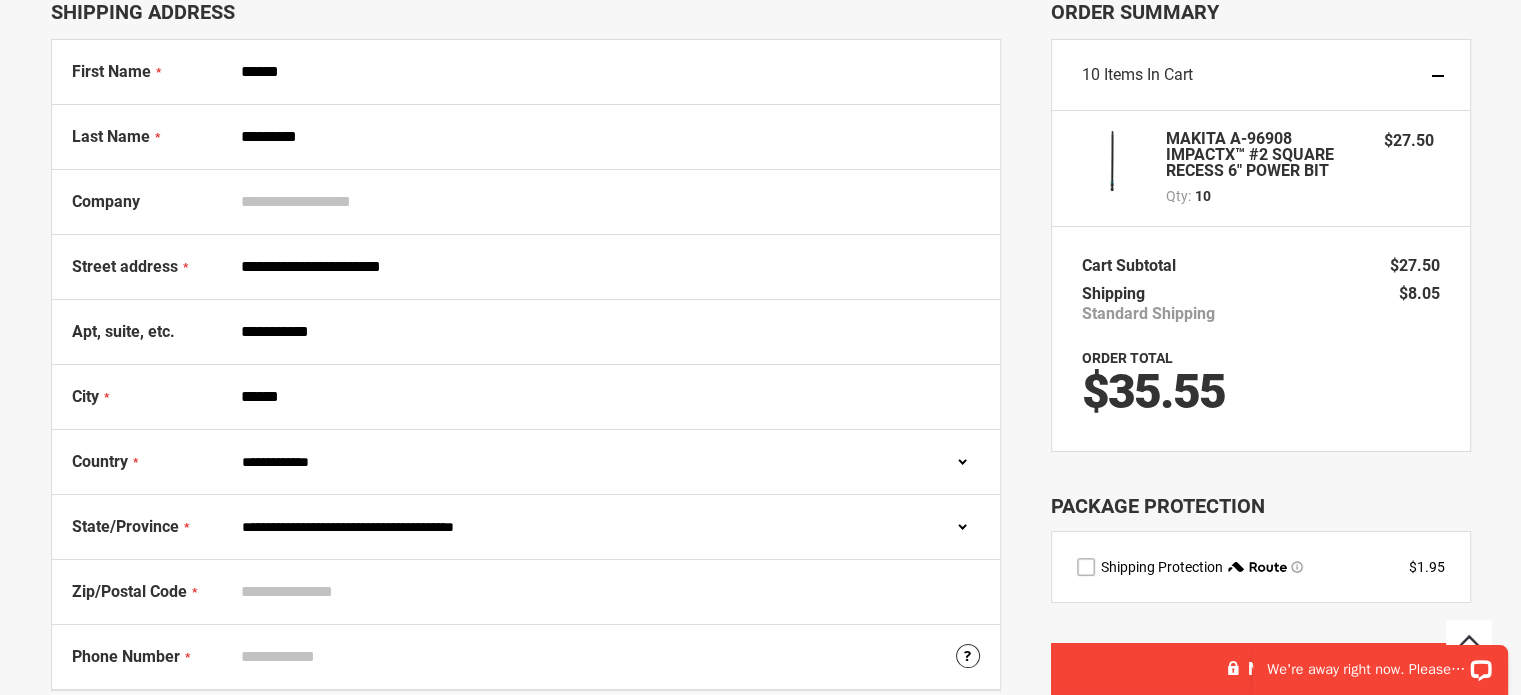 select on "**" 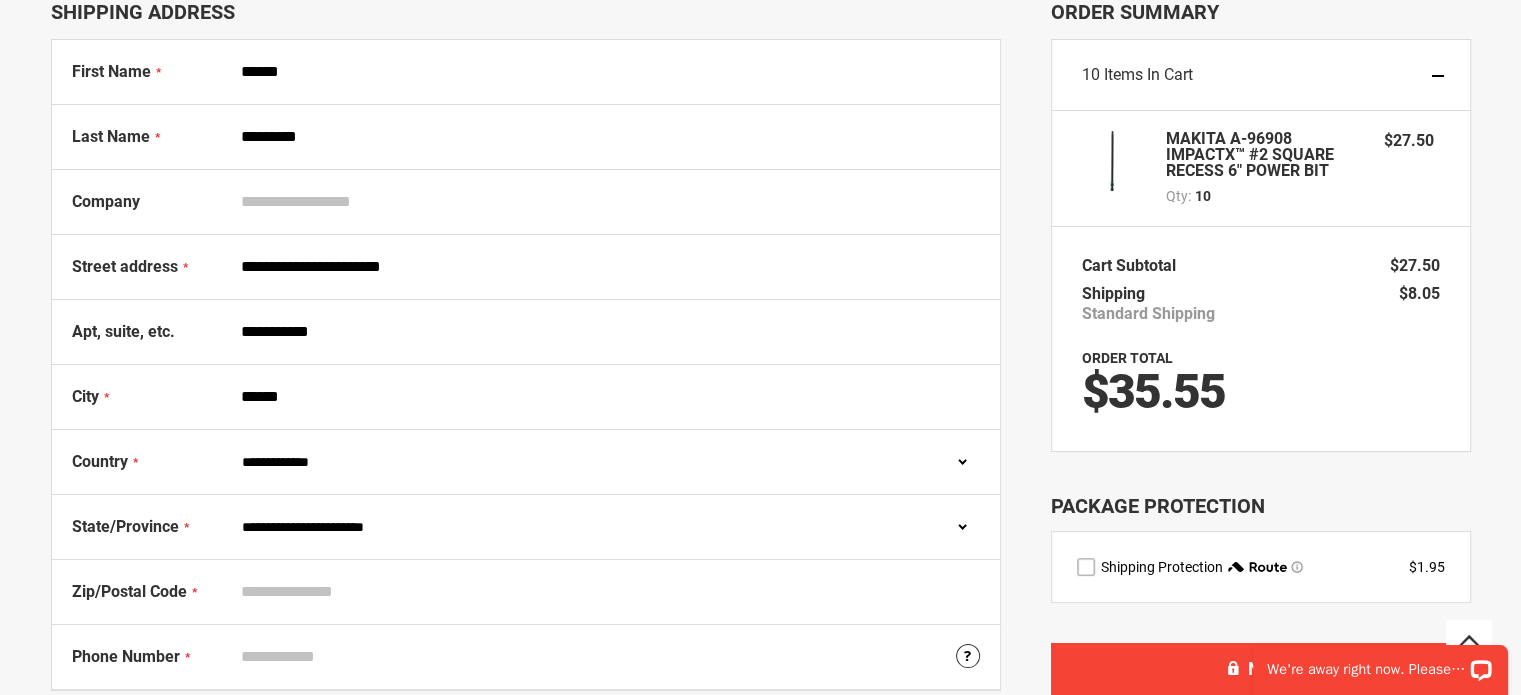type on "*****" 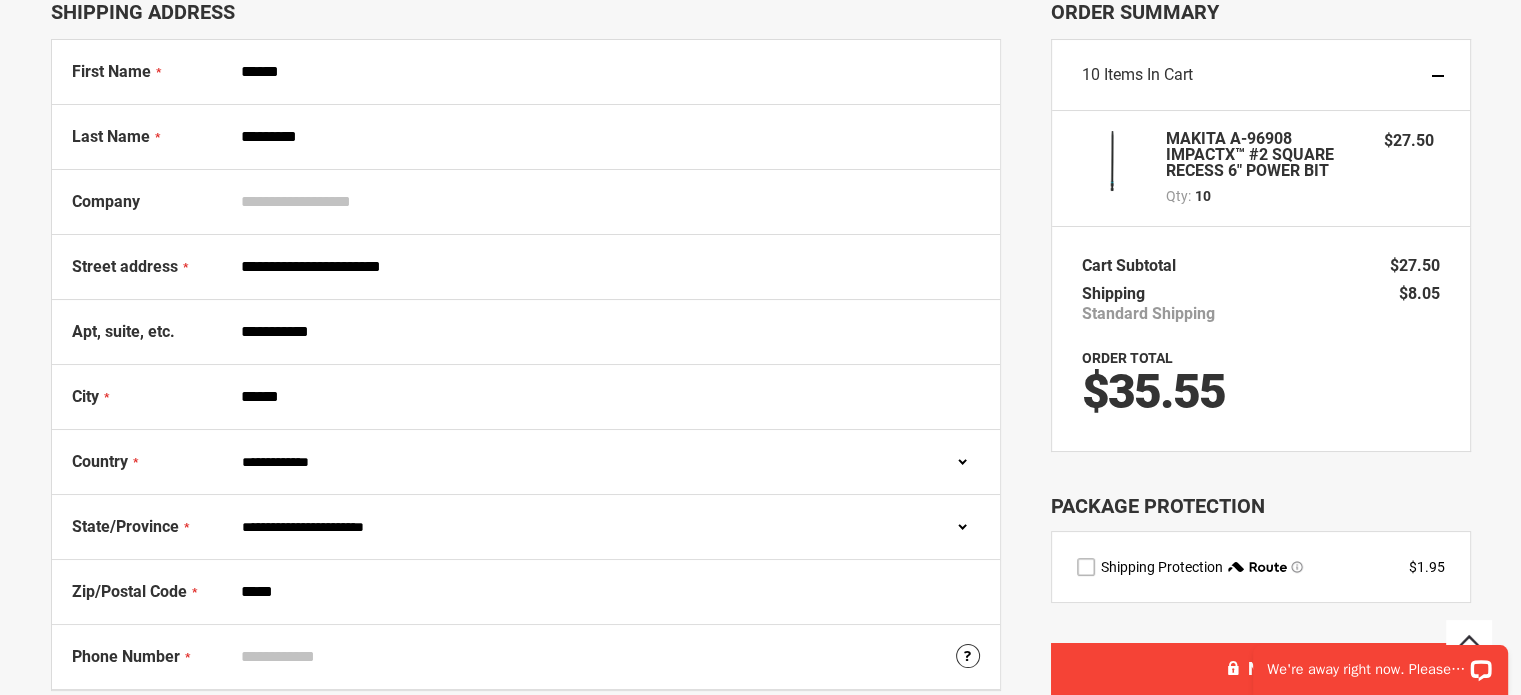 type on "**********" 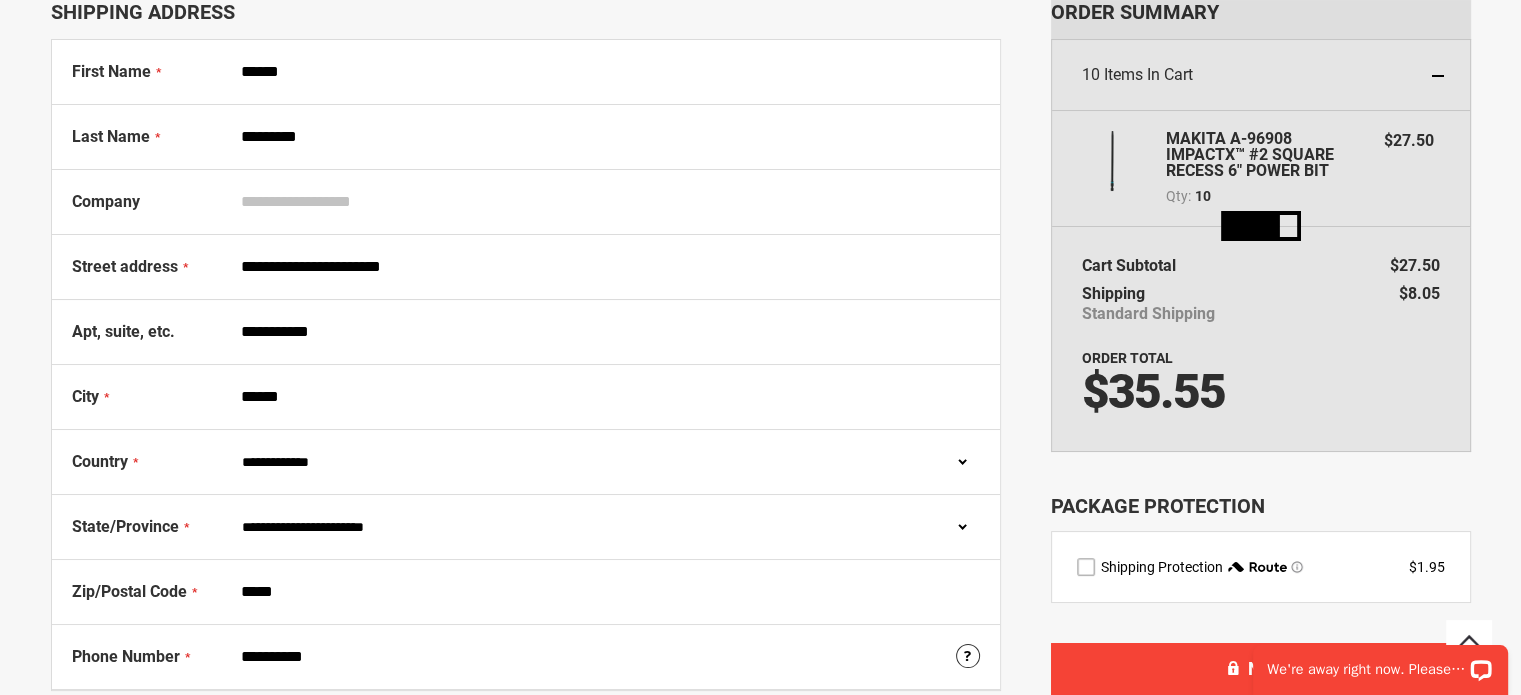 click on "Select your  FREE STAND  below!
Back to shopping cart
1
Shipping Address
2
Review & Payments
Back to shopping cart
Shipping Address
First Name
******
Last Name
*********
Company" at bounding box center [760, 473] 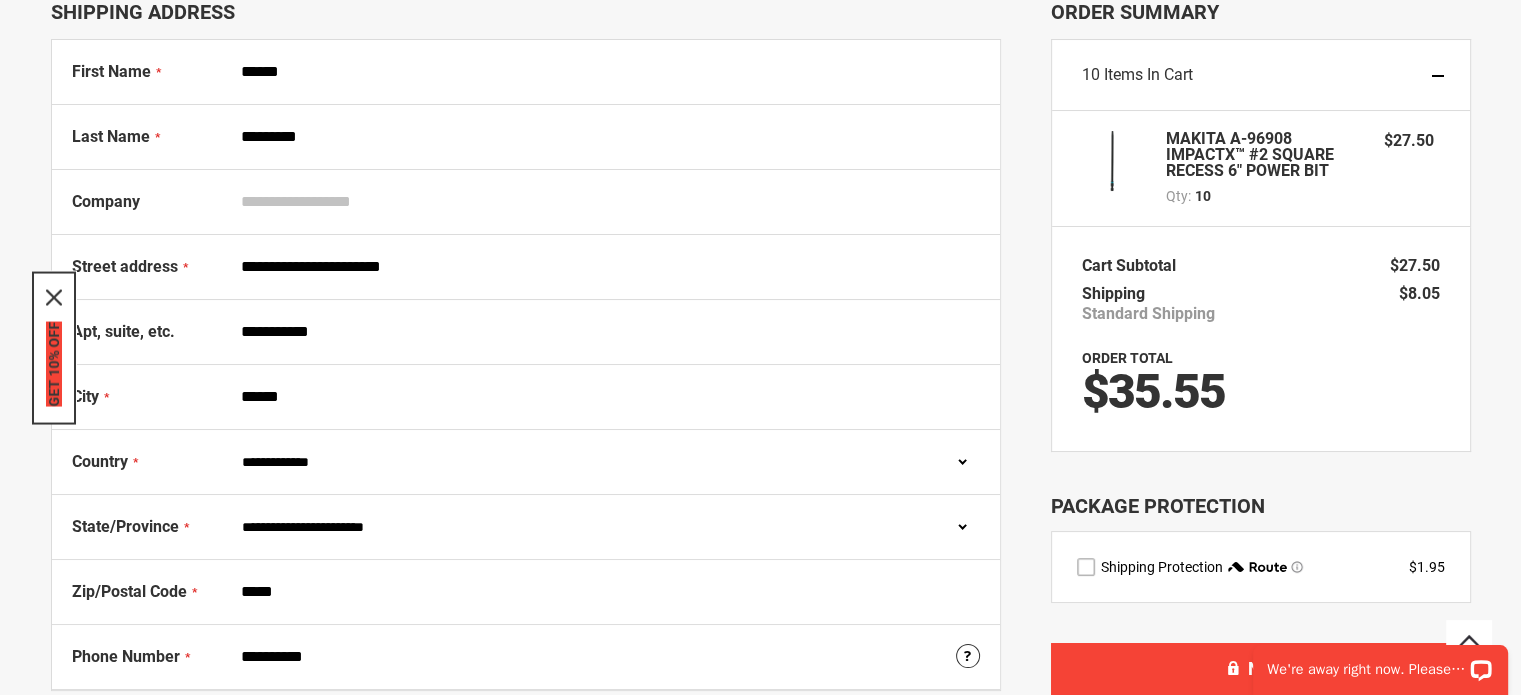 click on "GET 10% OFF" at bounding box center (54, 363) 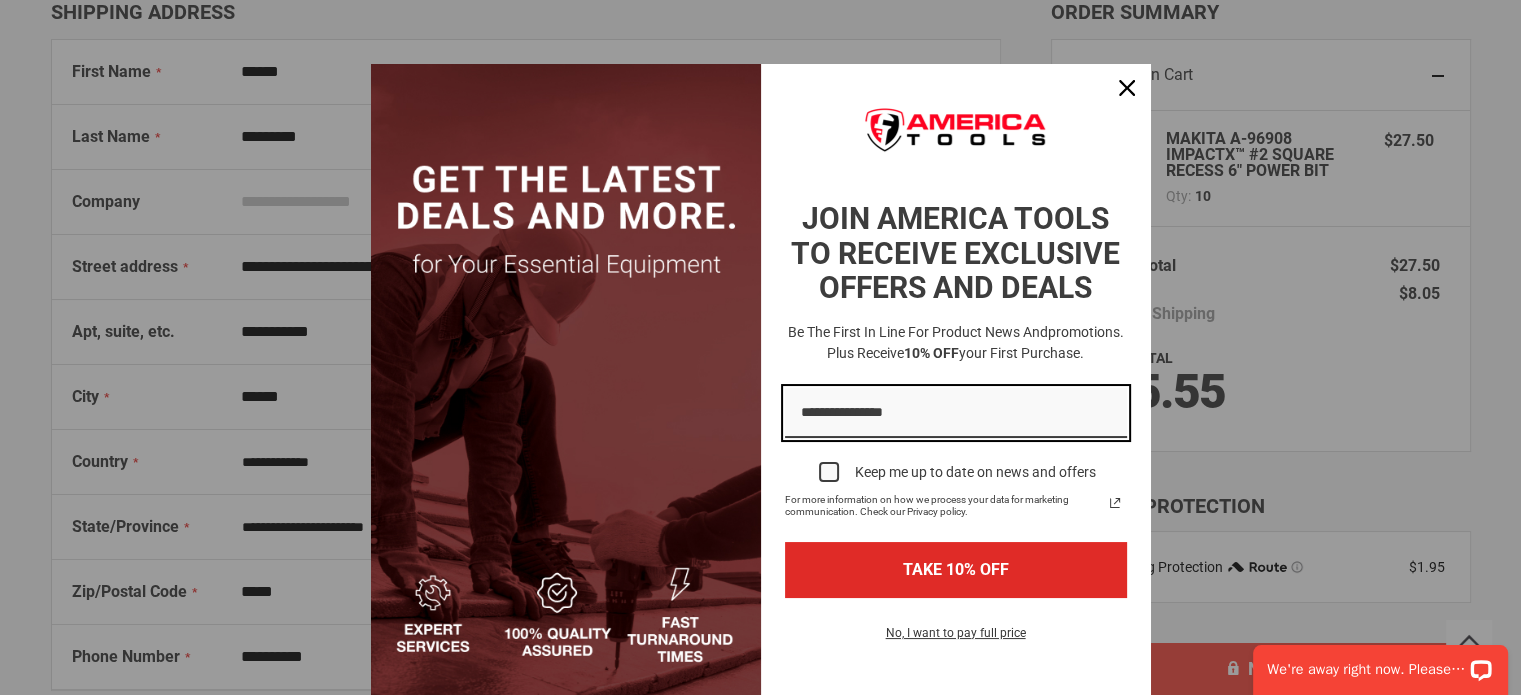 click at bounding box center (956, 413) 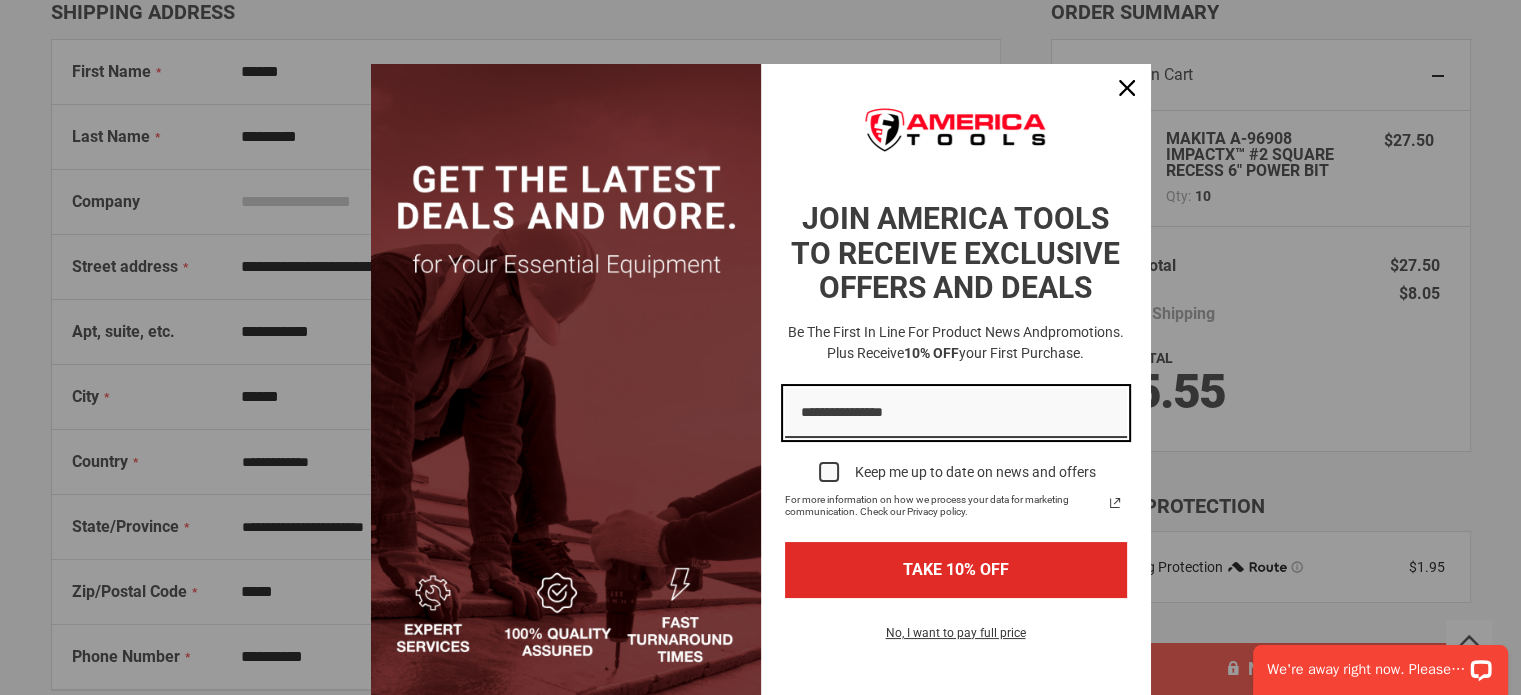 type on "**********" 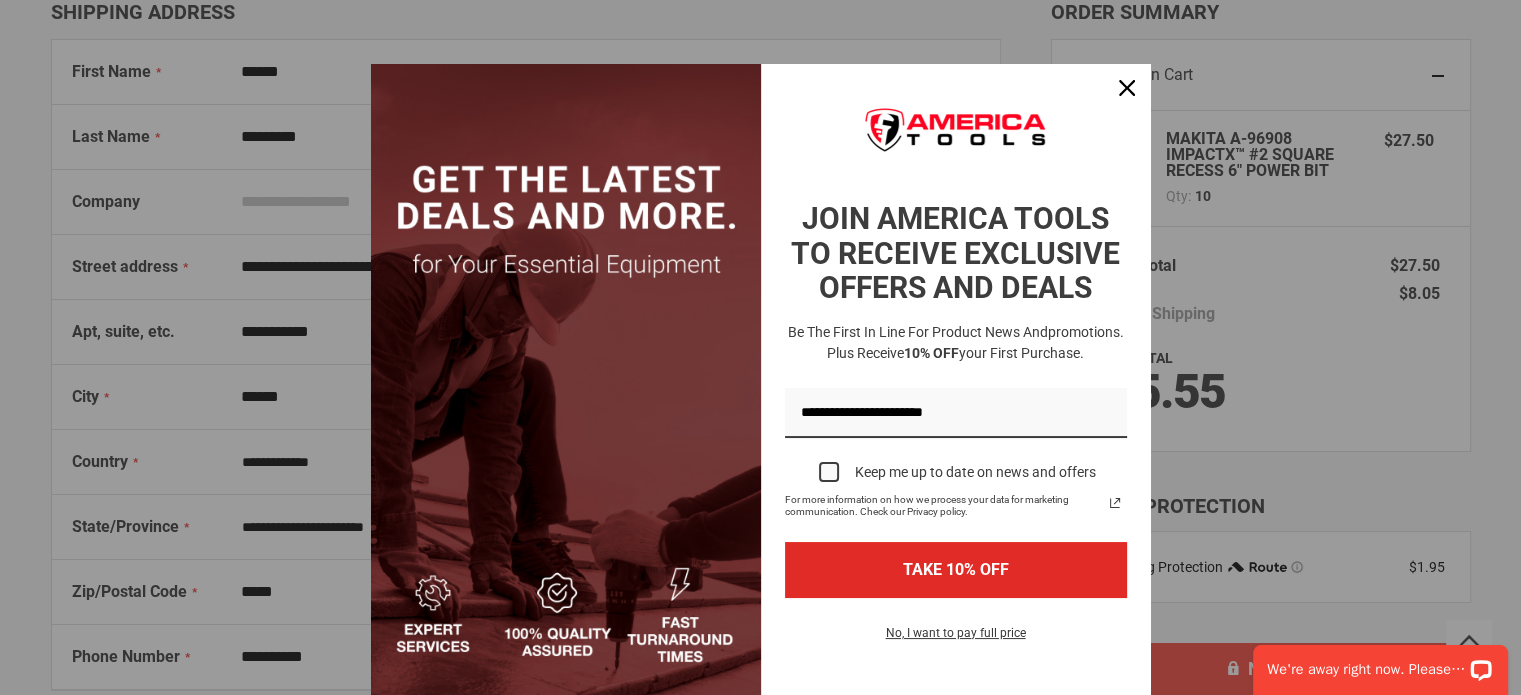 click at bounding box center [829, 472] 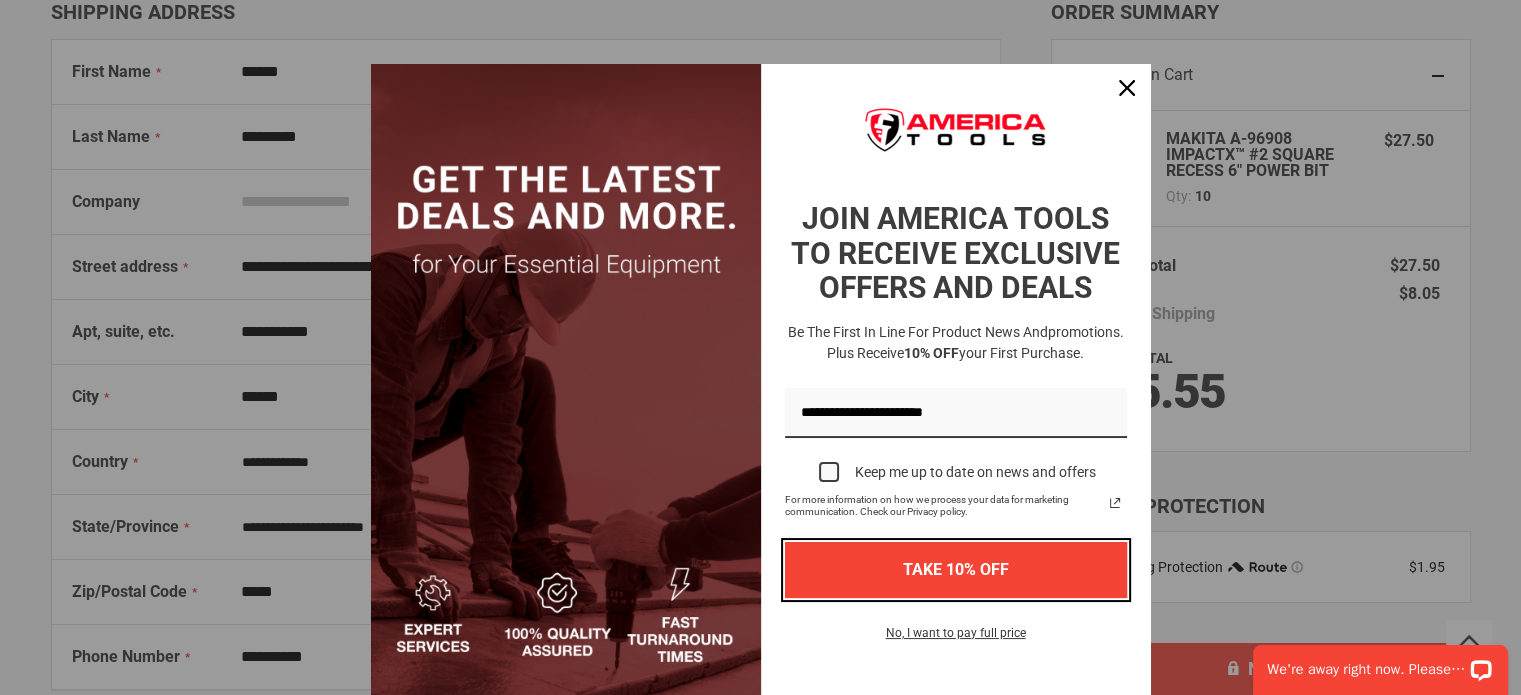 click on "TAKE 10% OFF" at bounding box center (956, 569) 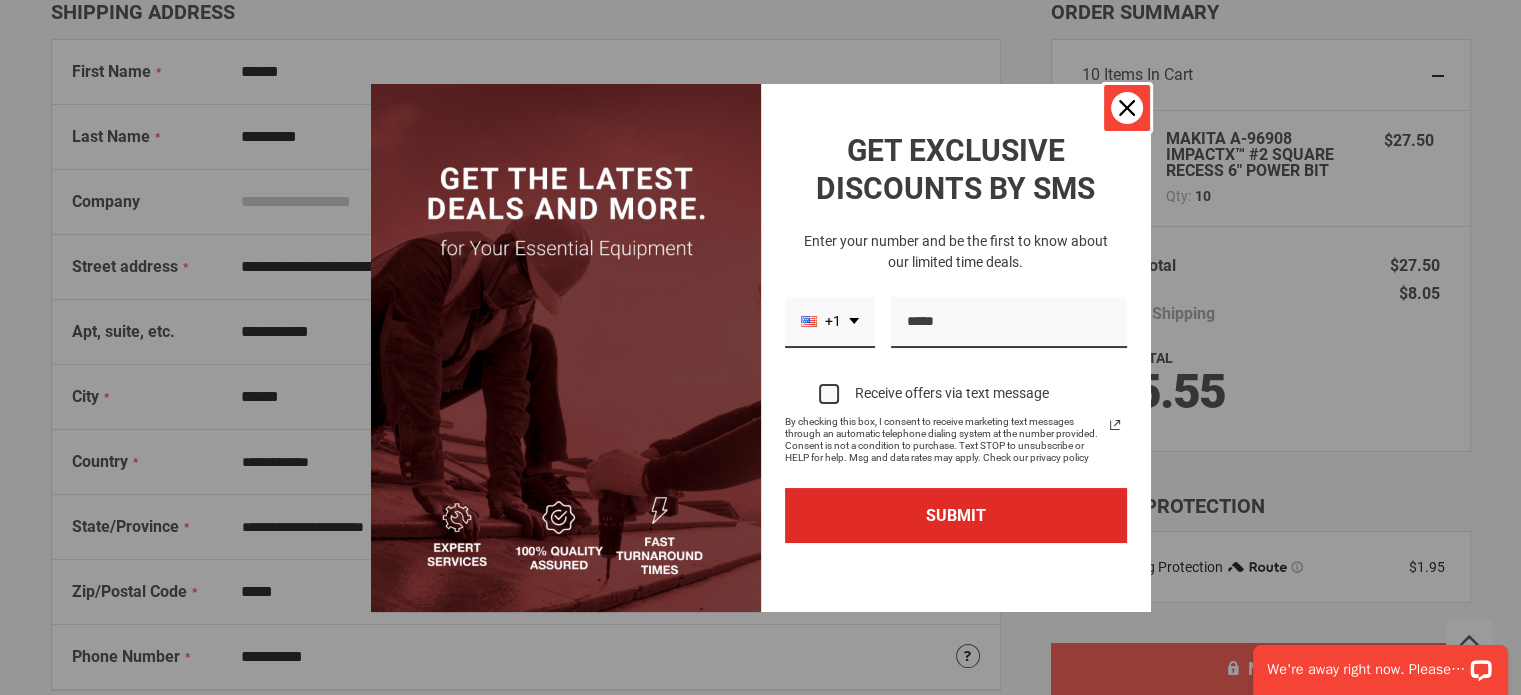 click 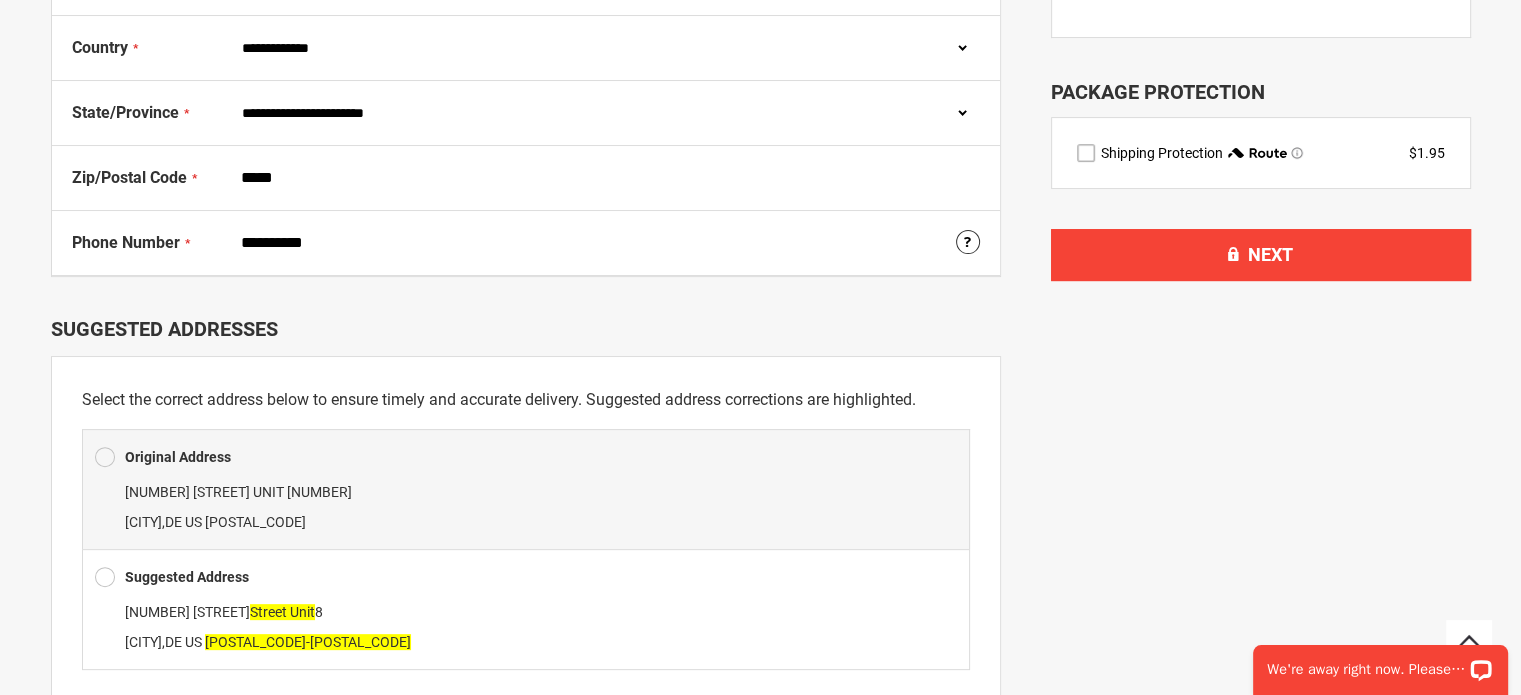 scroll, scrollTop: 631, scrollLeft: 0, axis: vertical 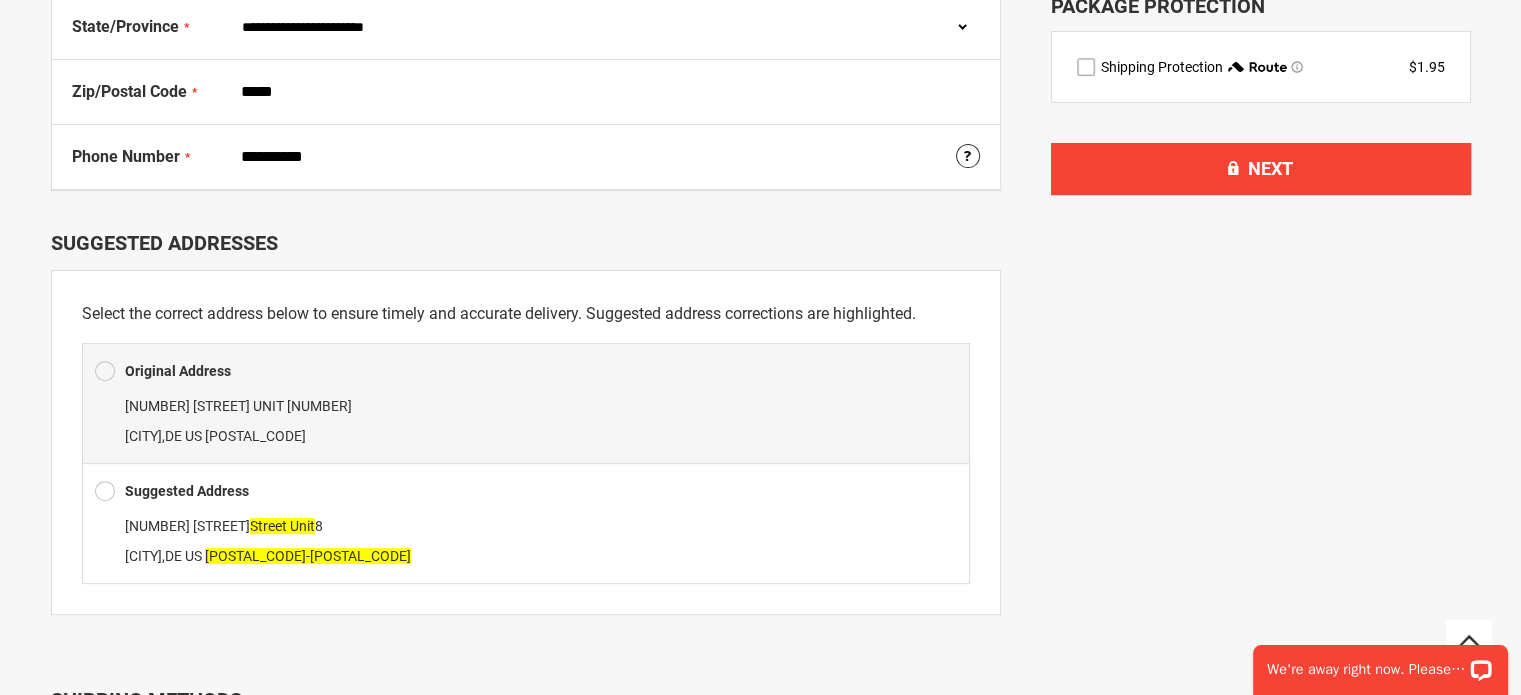 click at bounding box center [105, 491] 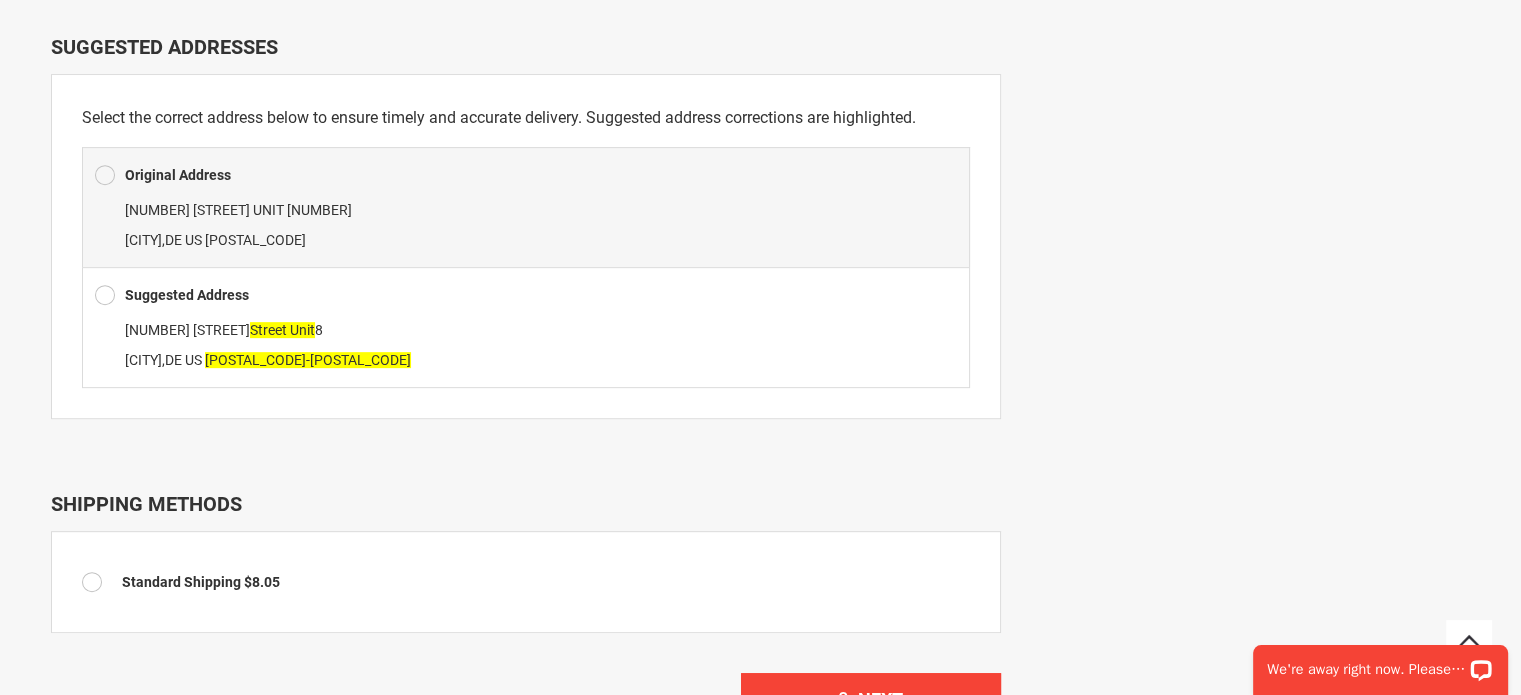 scroll, scrollTop: 831, scrollLeft: 0, axis: vertical 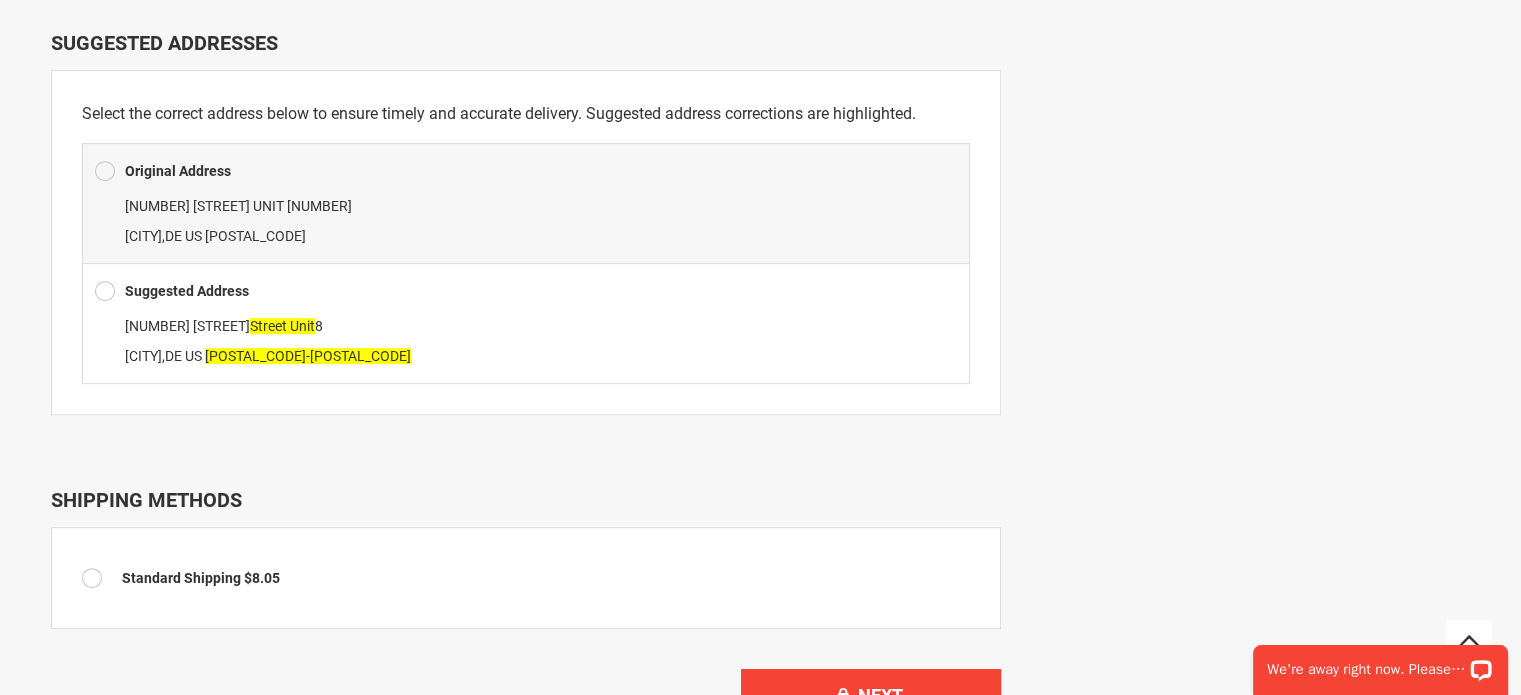 click on "310 Ruthar  Dr Unit  8
Newark ,
DE
US
19711-8036" at bounding box center (526, 341) 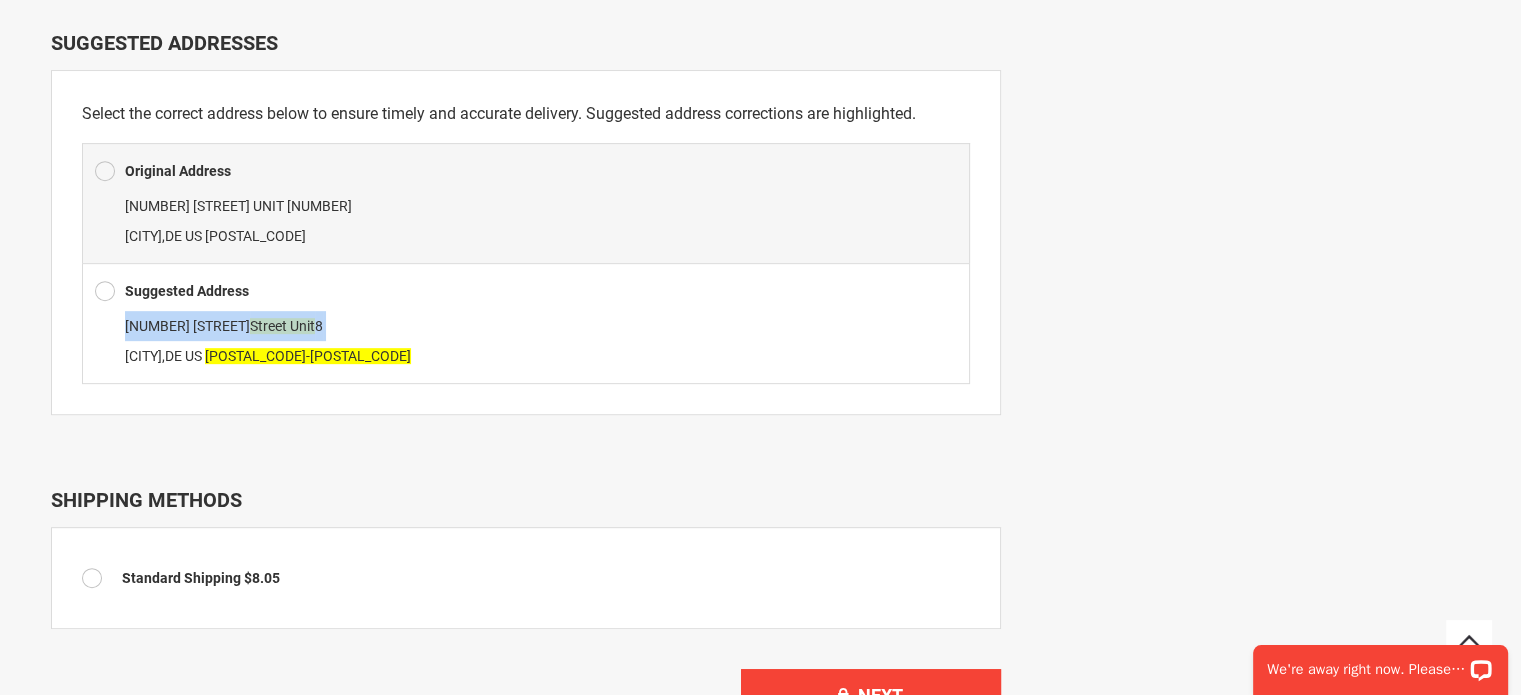click on "310 Ruthar  Dr Unit  8
Newark ,
DE
US
19711-8036" at bounding box center [526, 341] 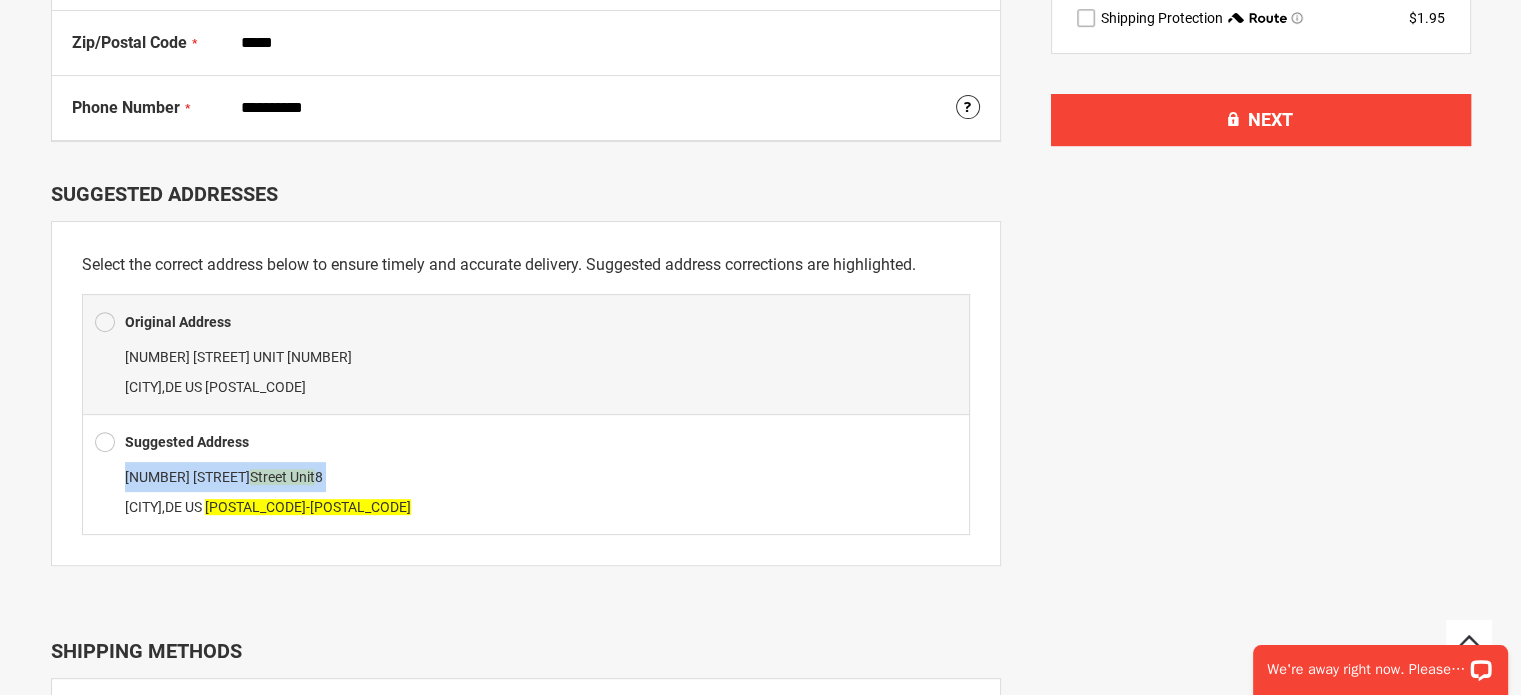 scroll, scrollTop: 531, scrollLeft: 0, axis: vertical 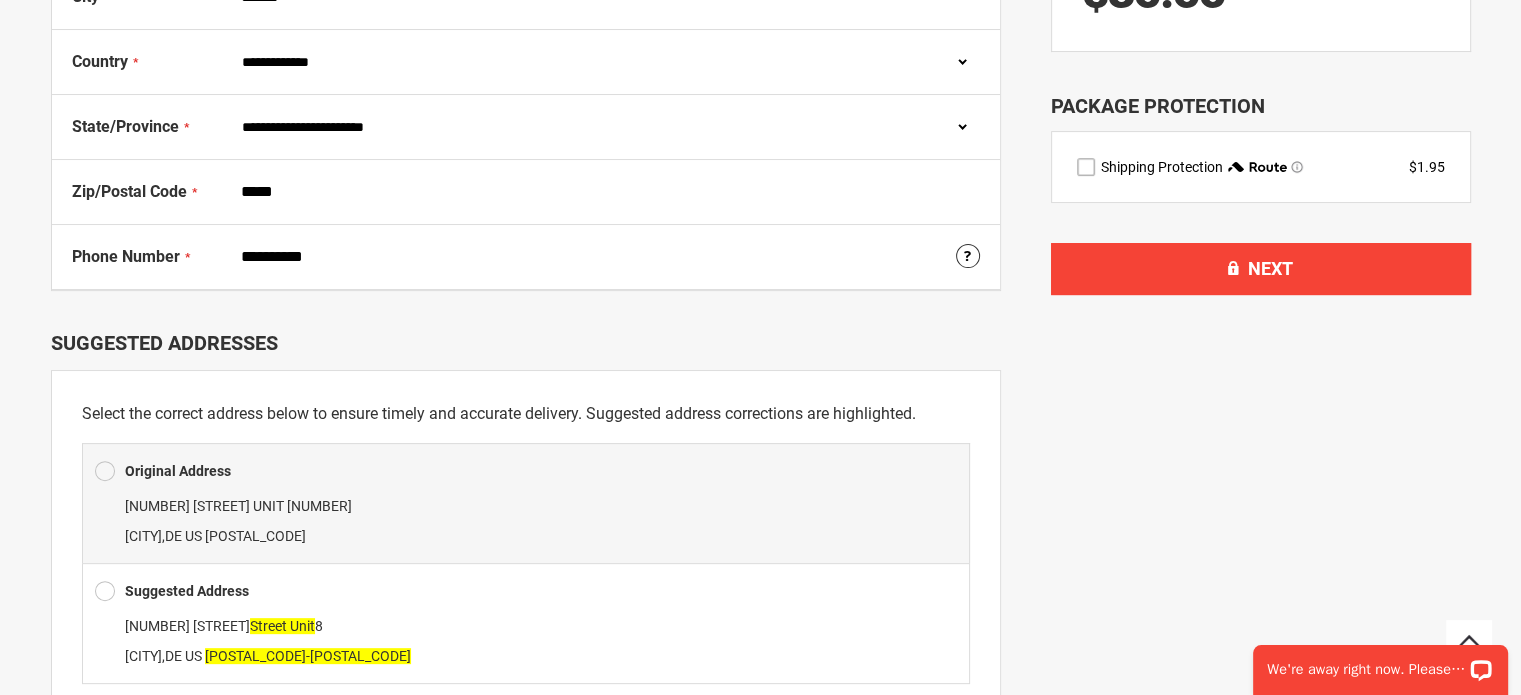 click on "310 Ruthar Drive UNIT 8
Newark ,
DE
US
19711" at bounding box center (526, 521) 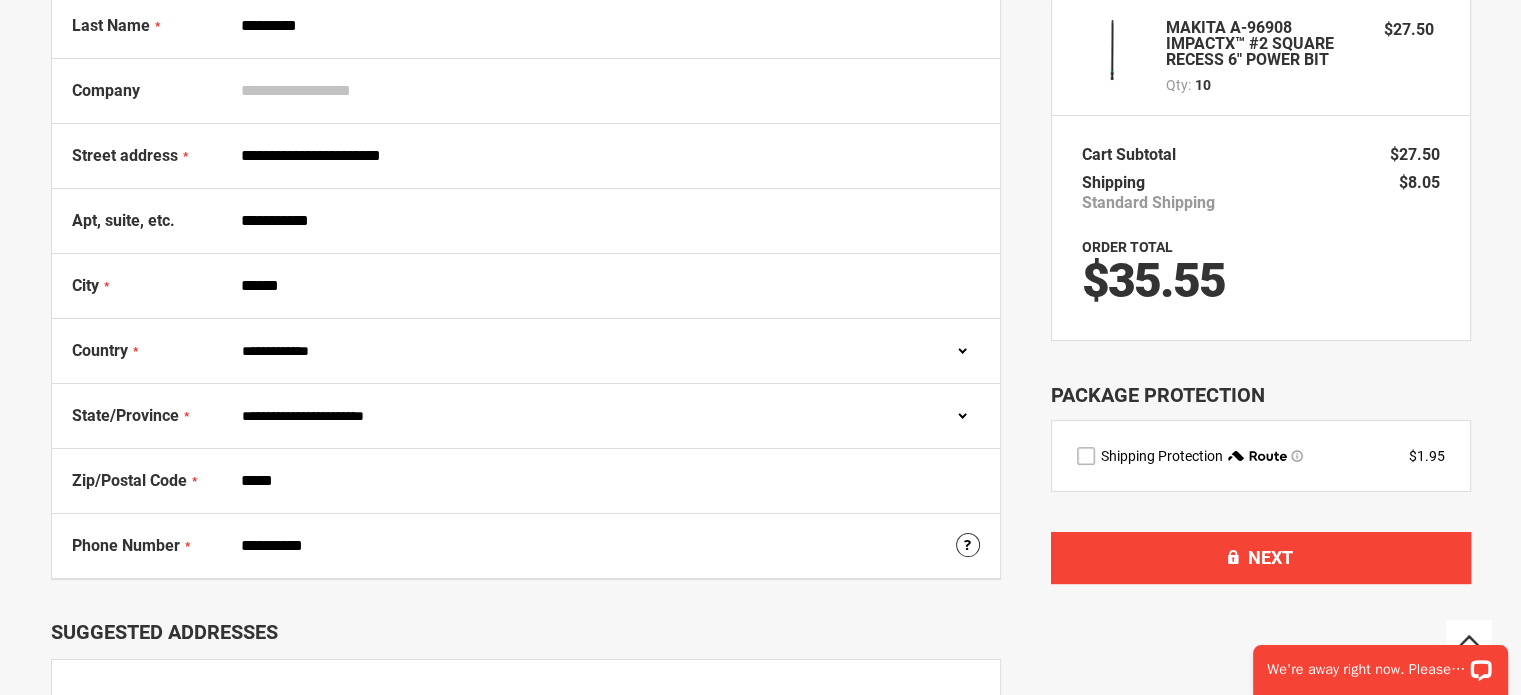 scroll, scrollTop: 231, scrollLeft: 0, axis: vertical 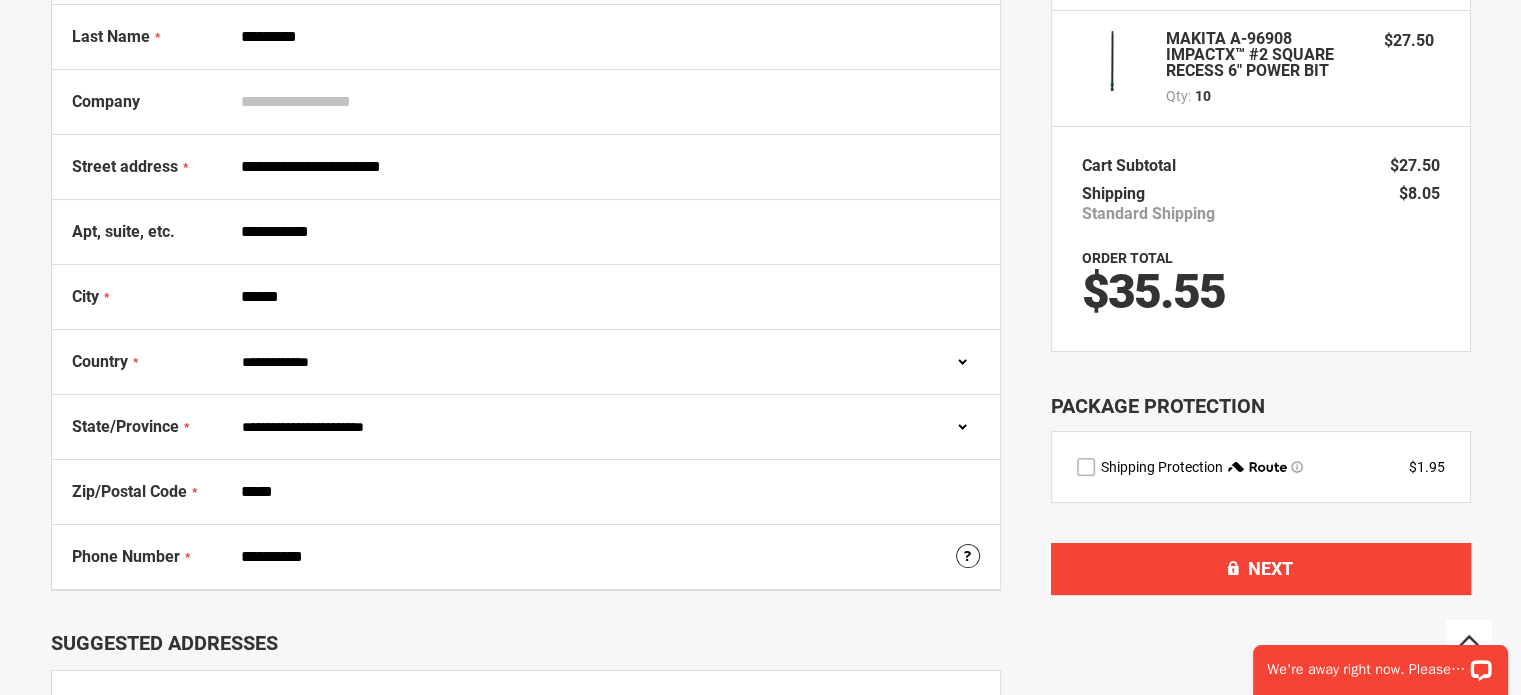click on "*****" at bounding box center [606, 492] 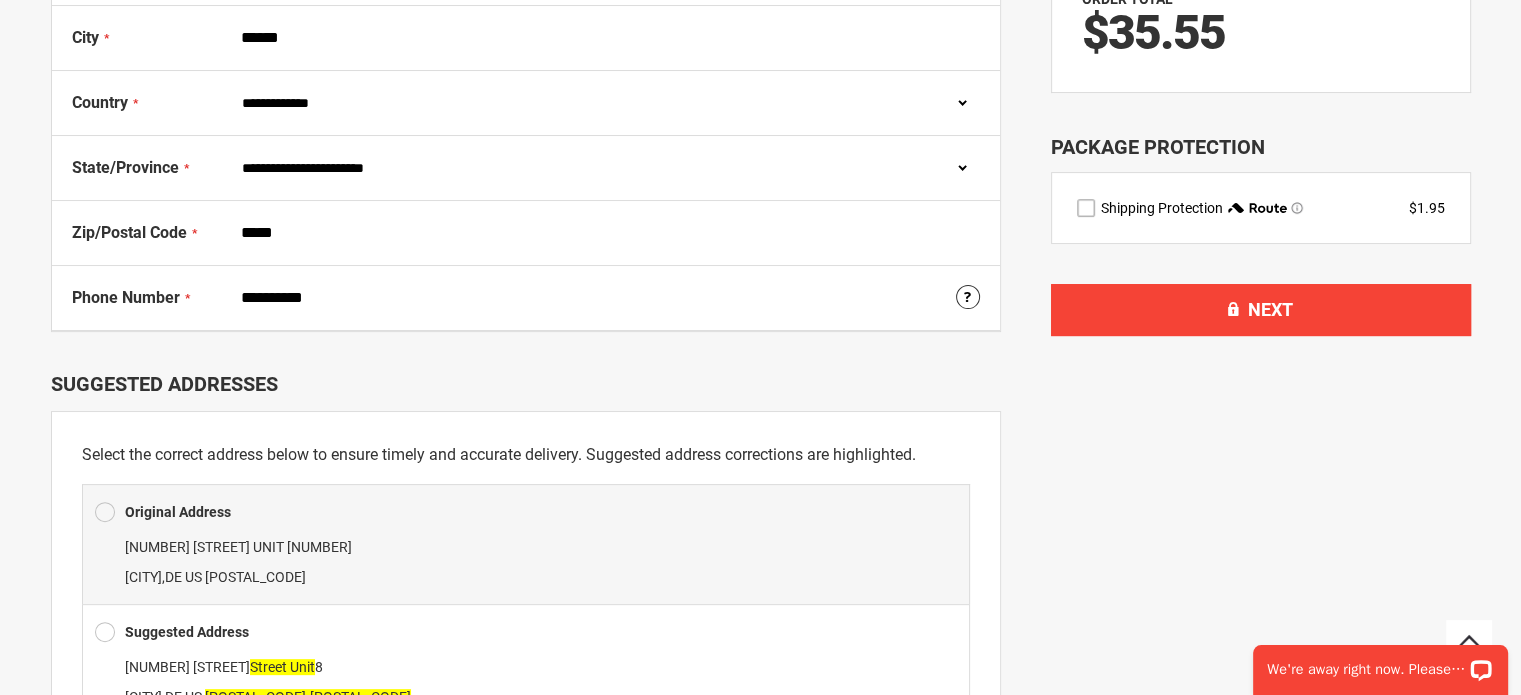 scroll, scrollTop: 631, scrollLeft: 0, axis: vertical 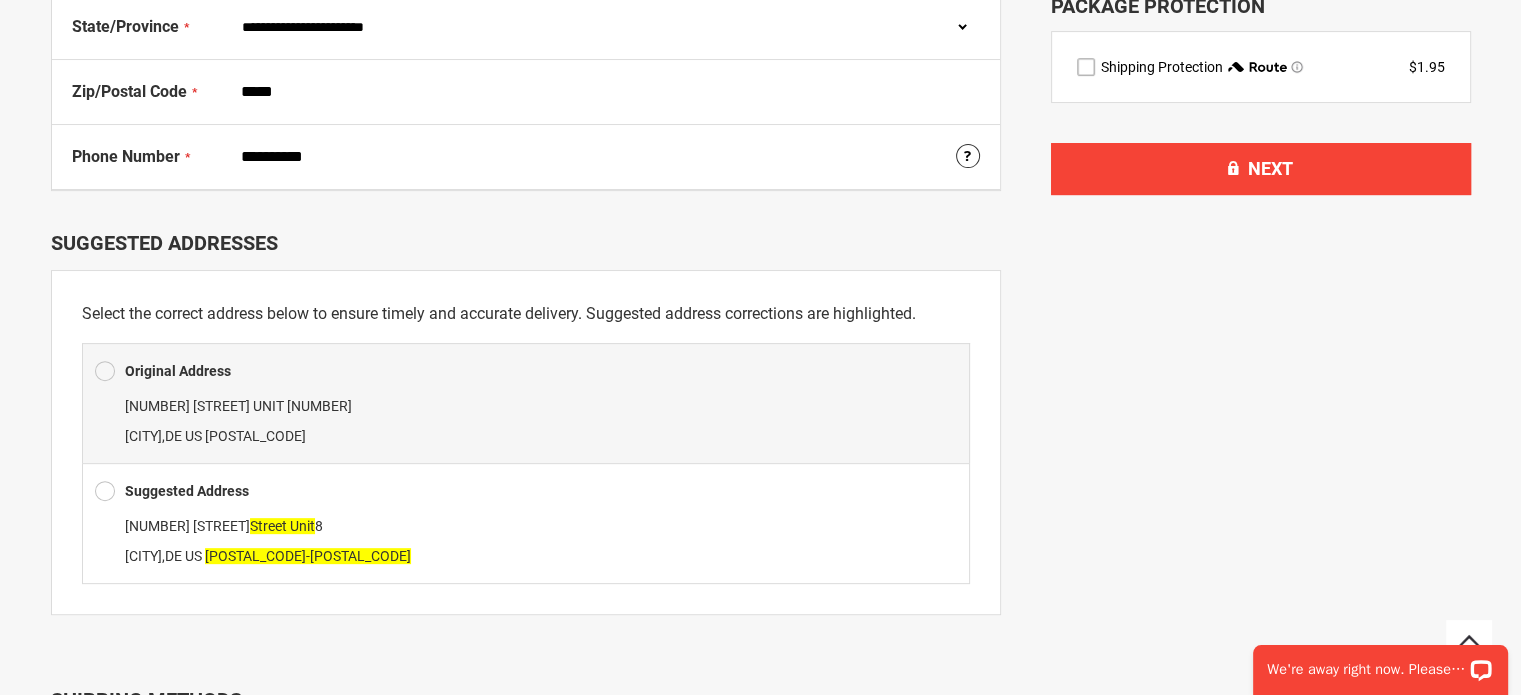 click at bounding box center (105, 491) 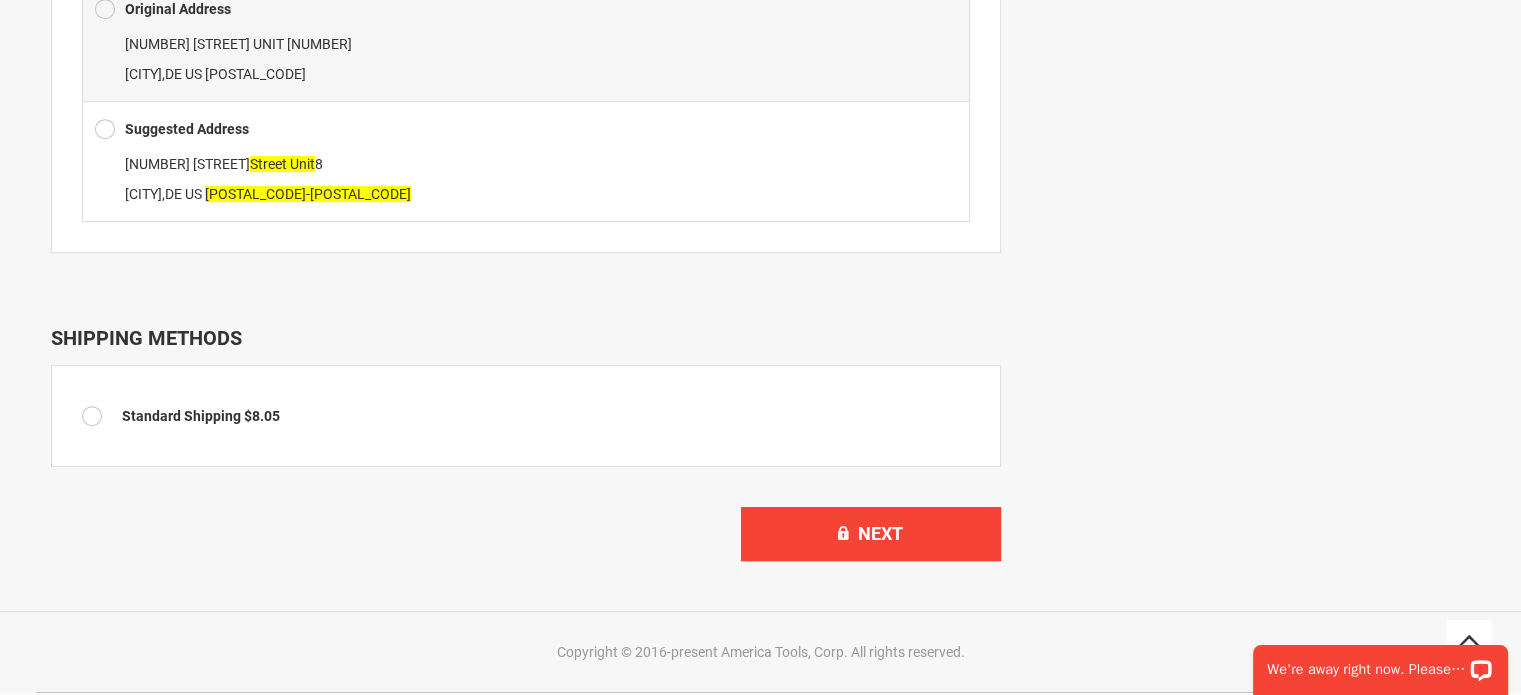 scroll, scrollTop: 1031, scrollLeft: 0, axis: vertical 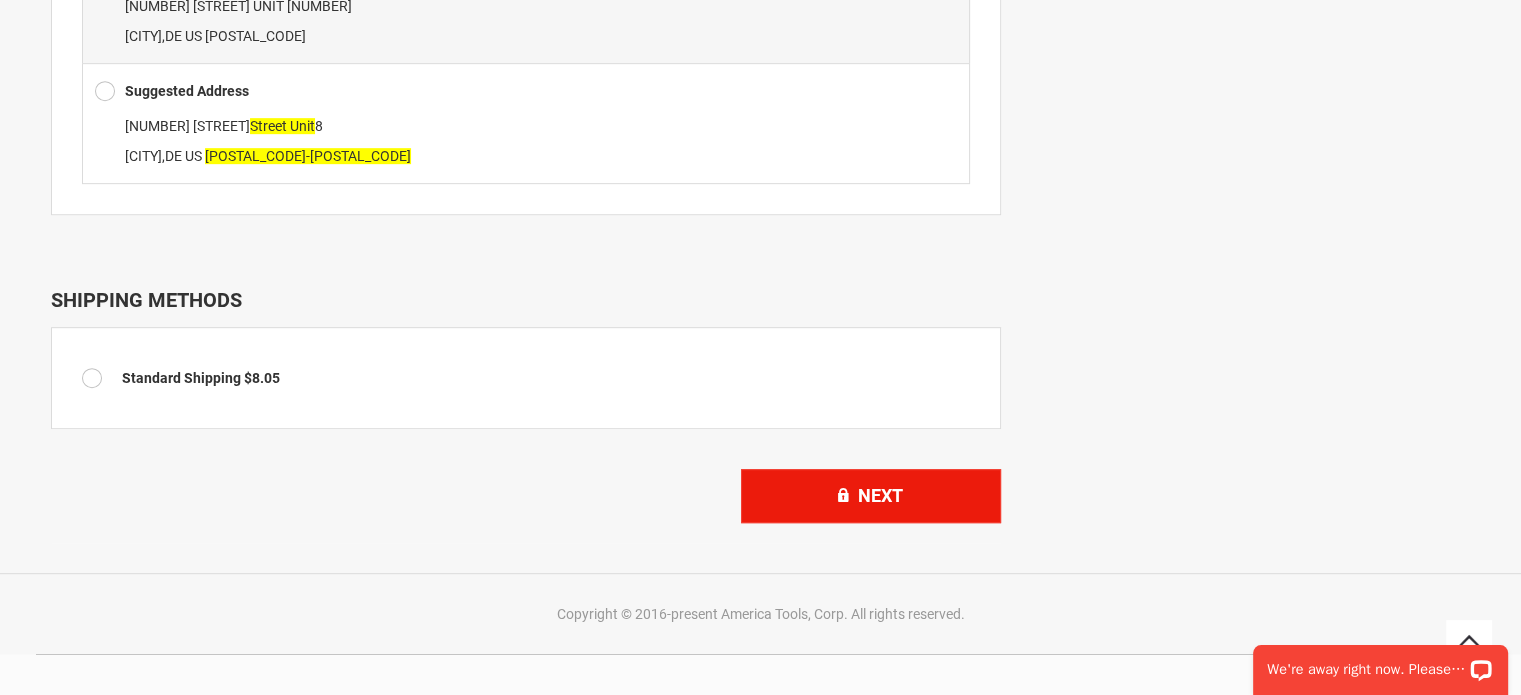 click on "Next" at bounding box center [871, 496] 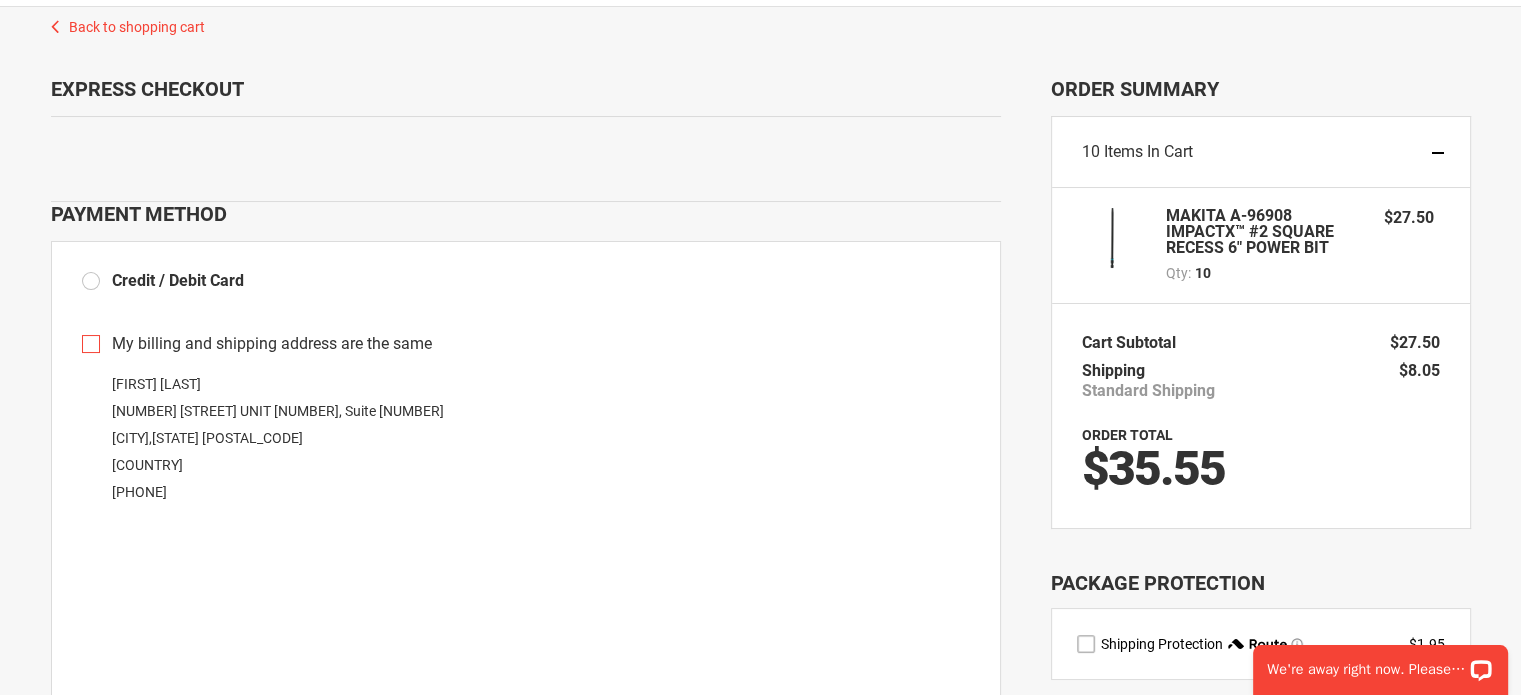 scroll, scrollTop: 100, scrollLeft: 0, axis: vertical 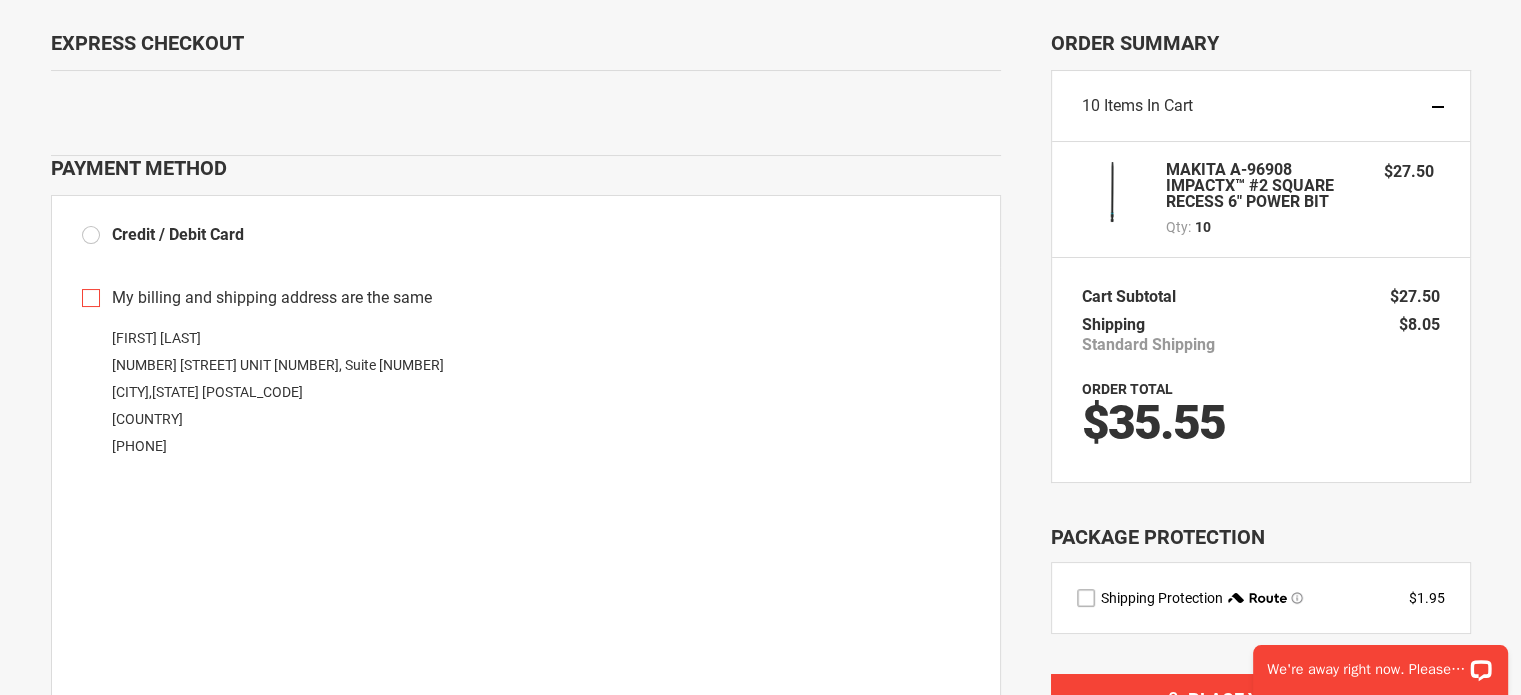 click on "My billing and shipping address are the same" at bounding box center (526, 298) 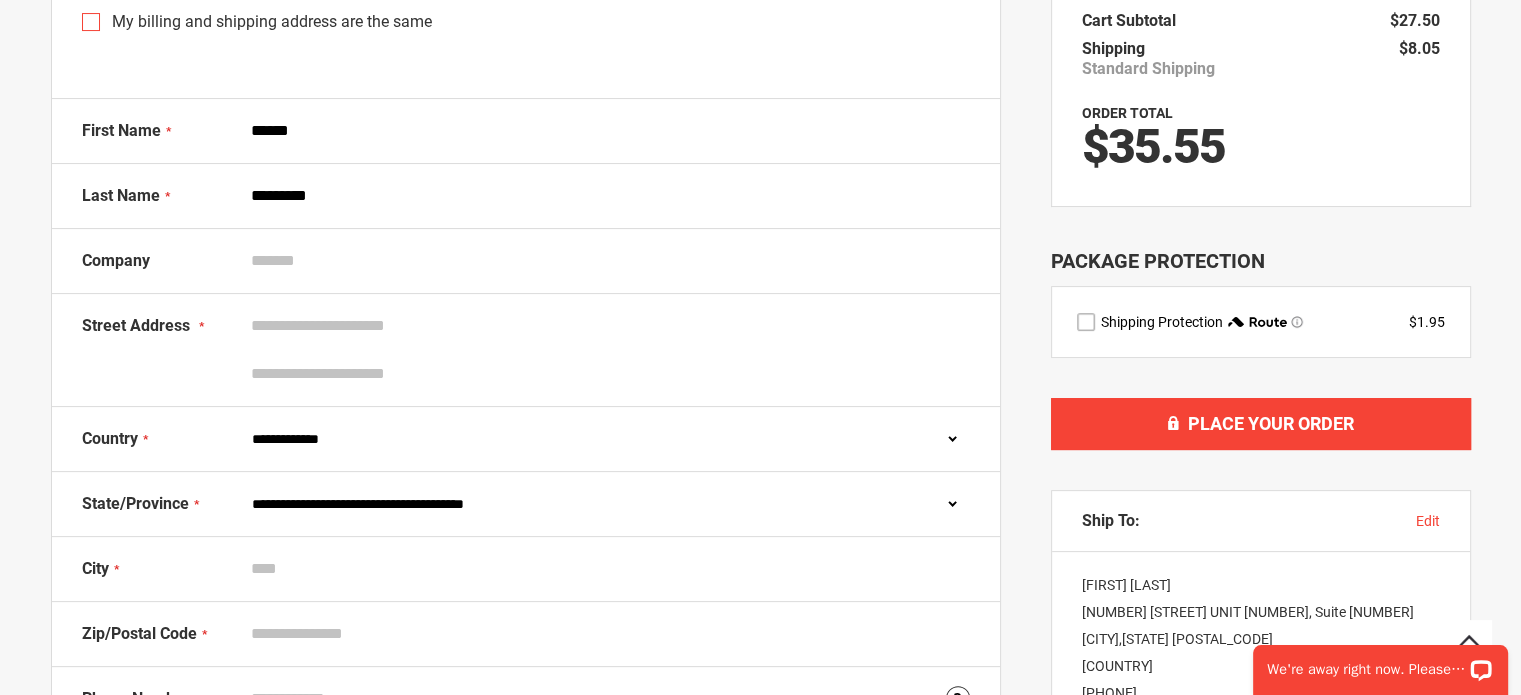 scroll, scrollTop: 400, scrollLeft: 0, axis: vertical 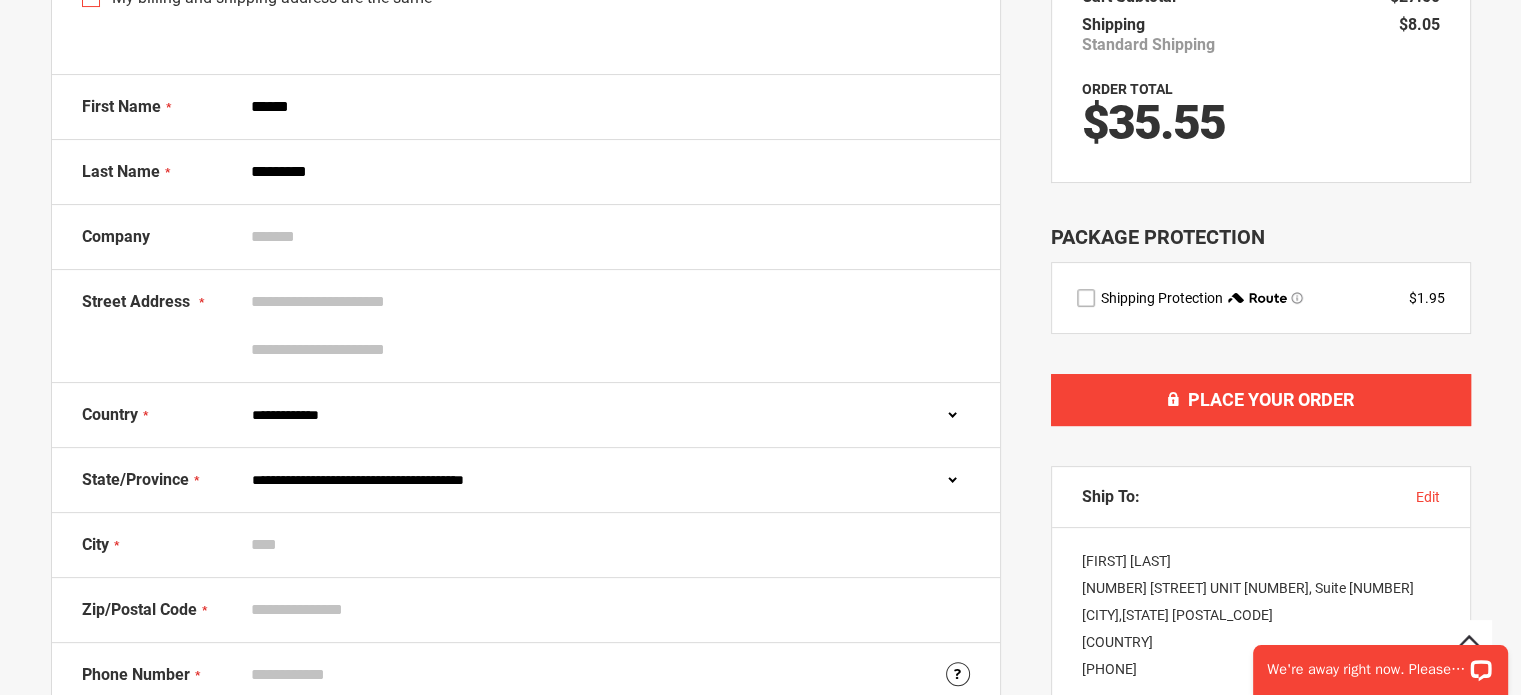 click on "Street Address: Line 2" at bounding box center [606, 350] 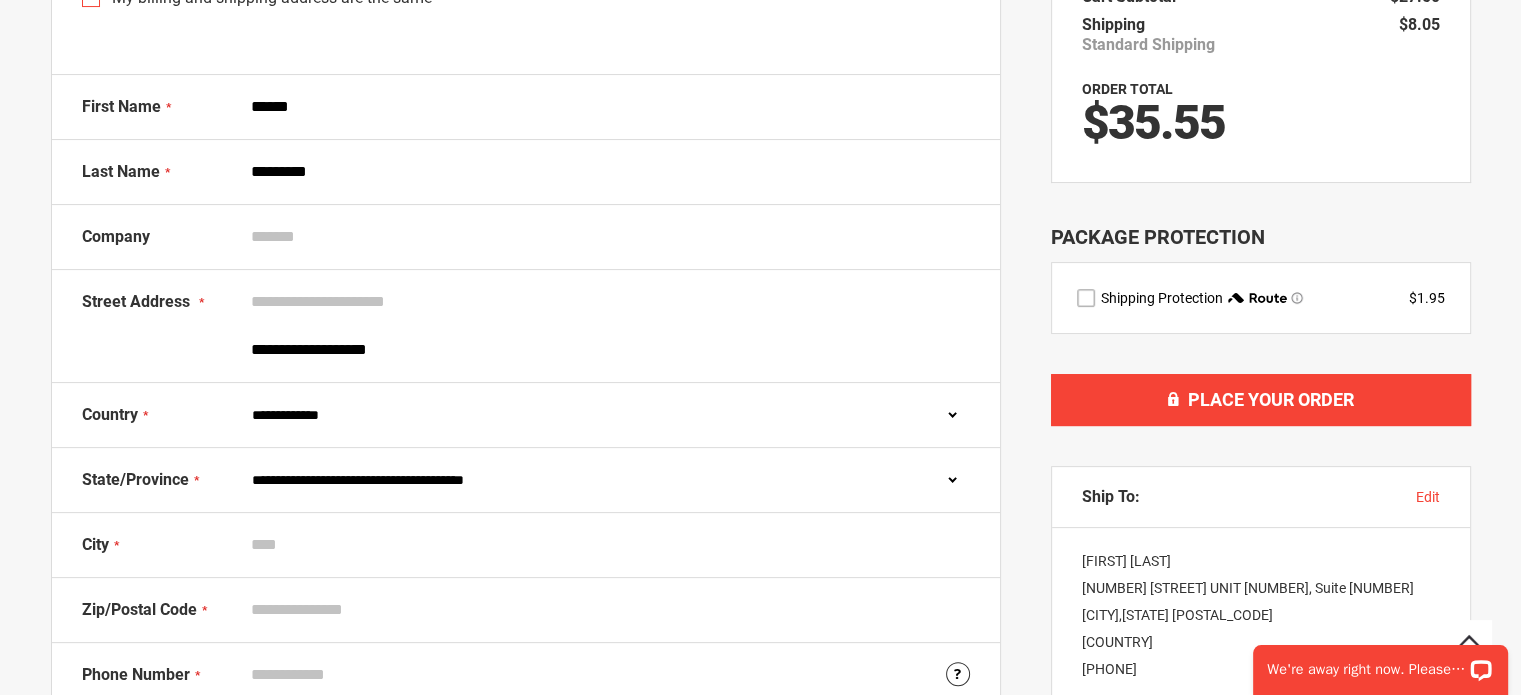 drag, startPoint x: 399, startPoint y: 343, endPoint x: 238, endPoint y: 359, distance: 161.79308 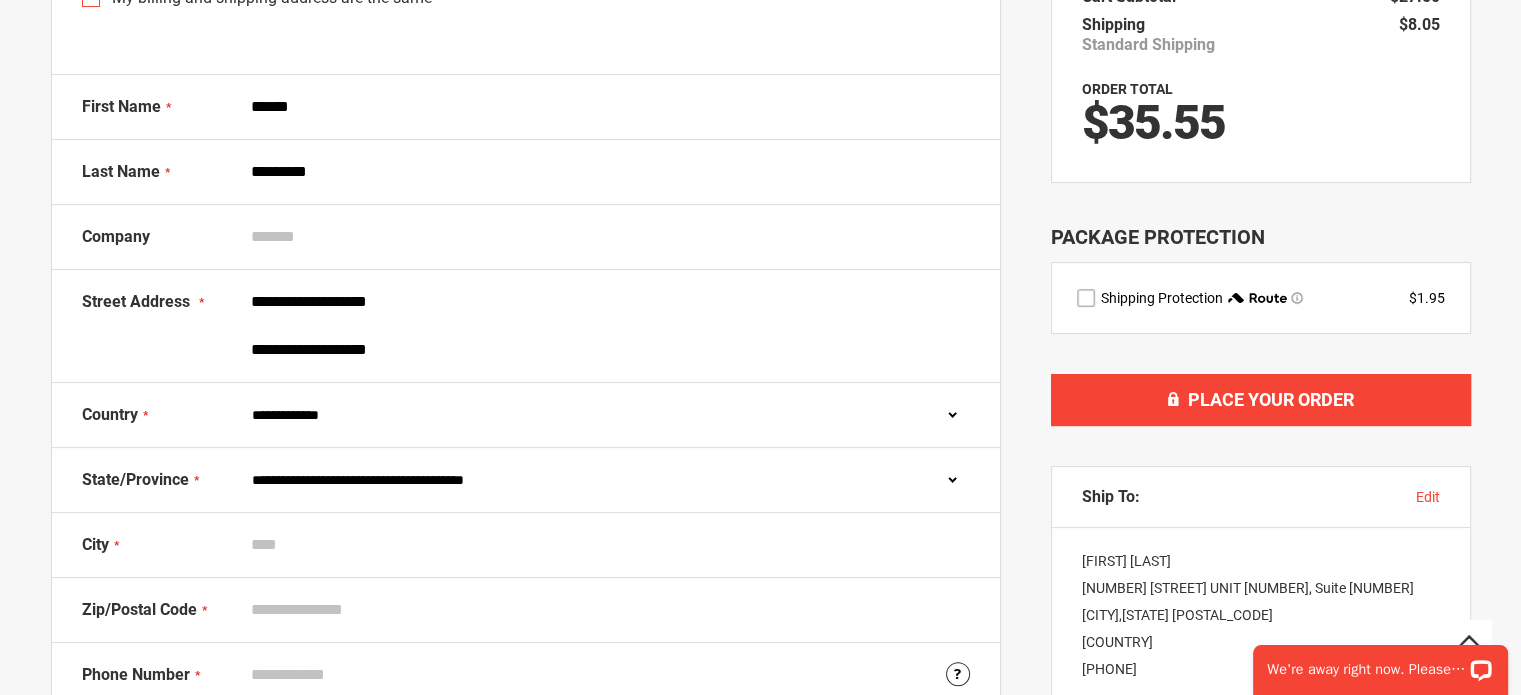 type on "**********" 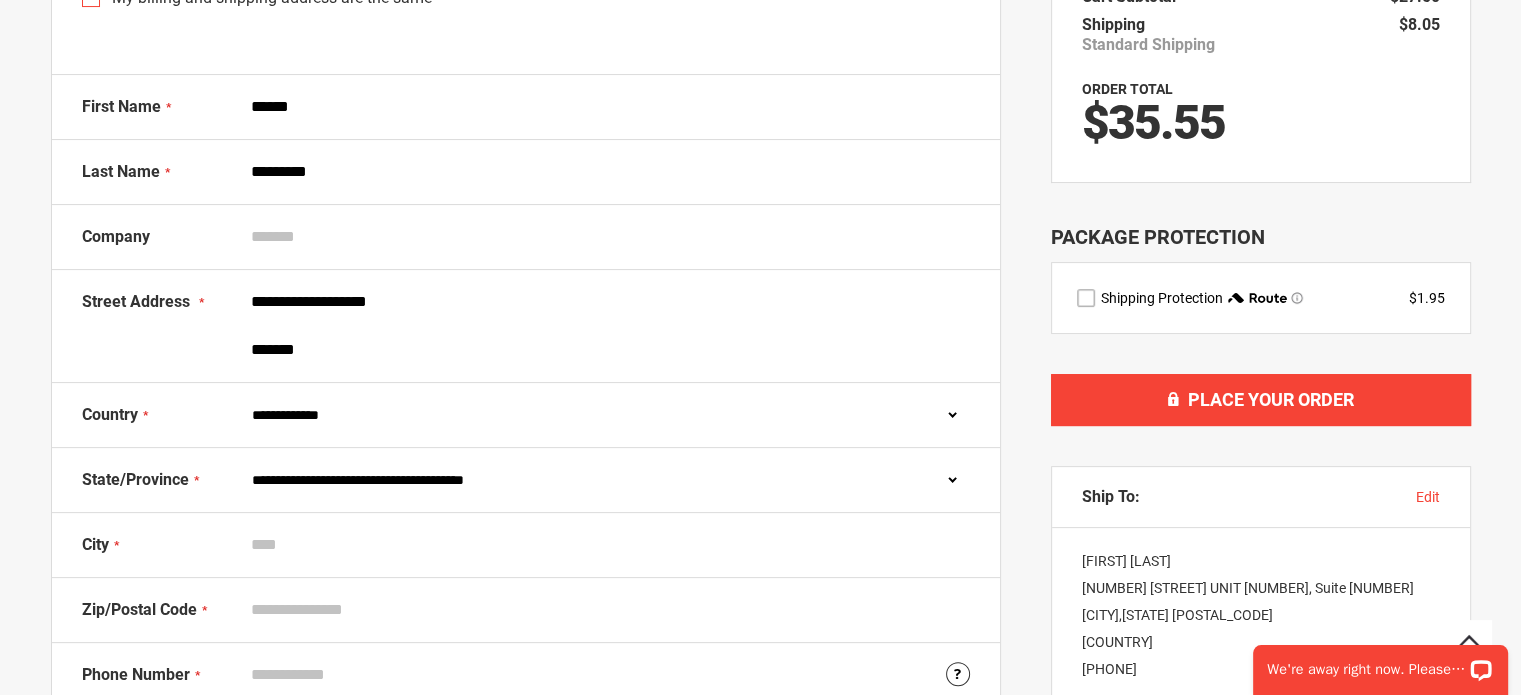 type on "*******" 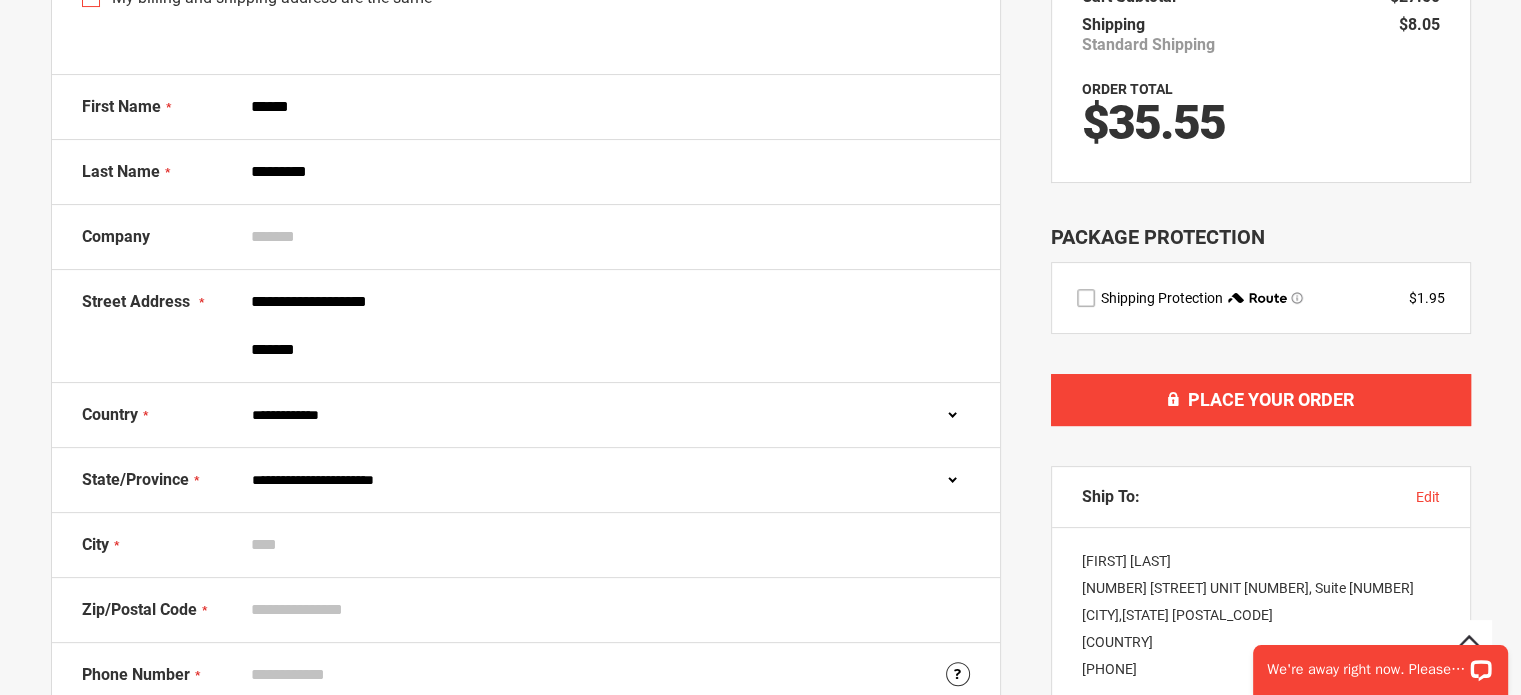 click on "**********" at bounding box center [606, 480] 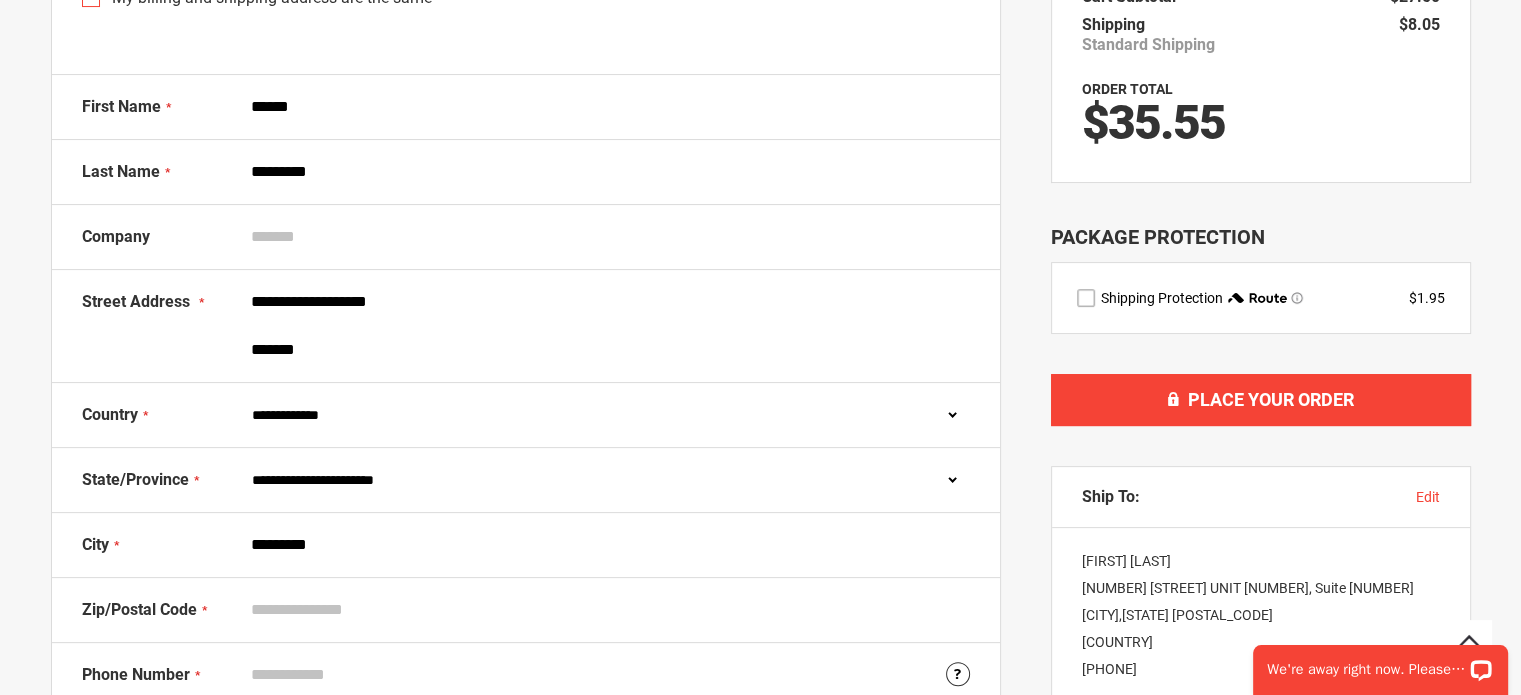 type on "*********" 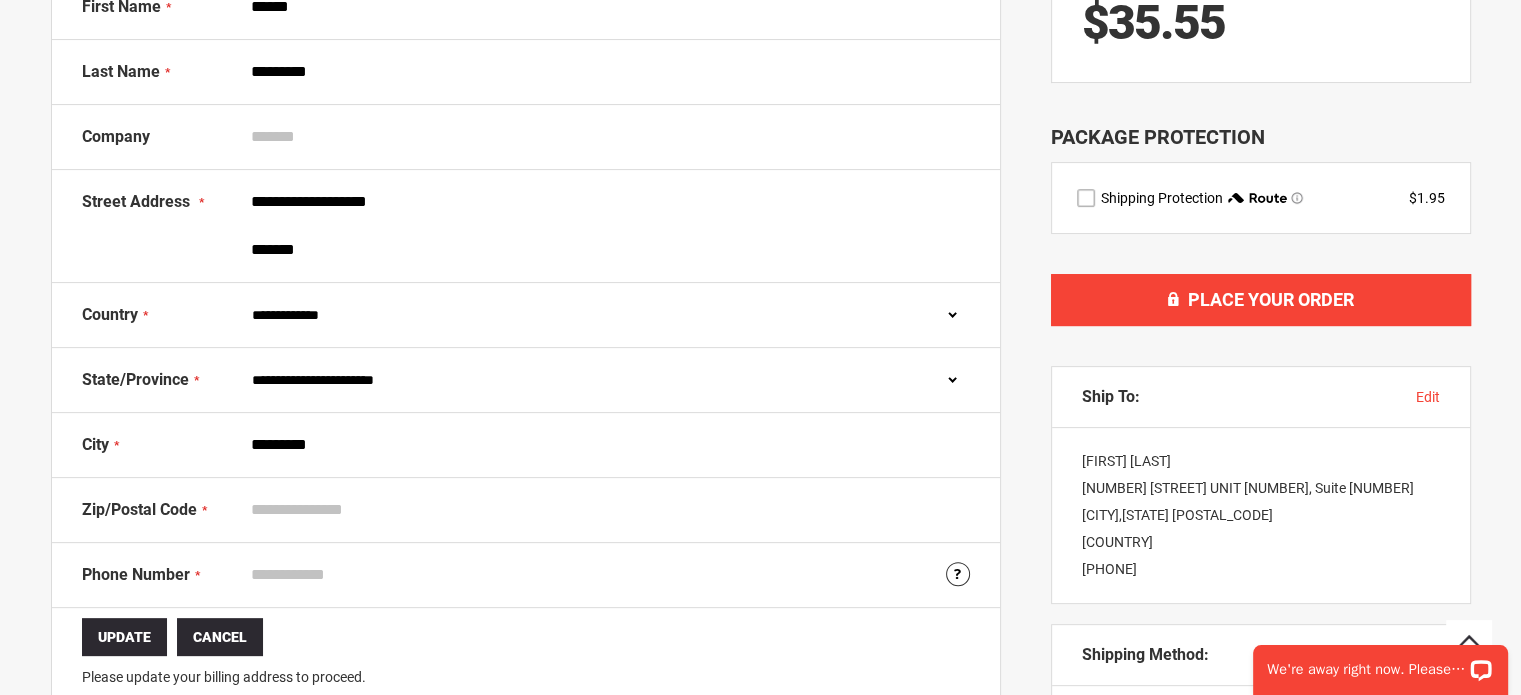 click on "Zip/Postal Code" at bounding box center (606, 510) 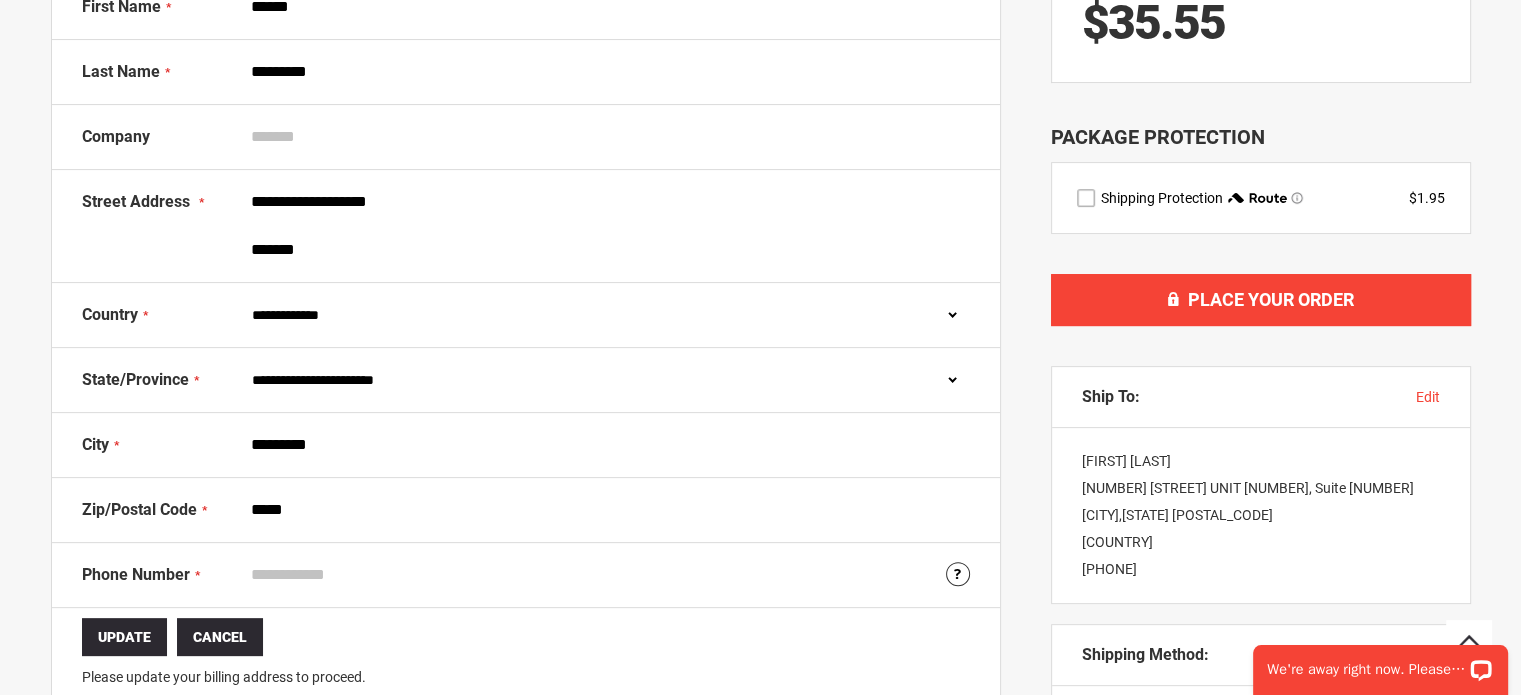 type on "*****" 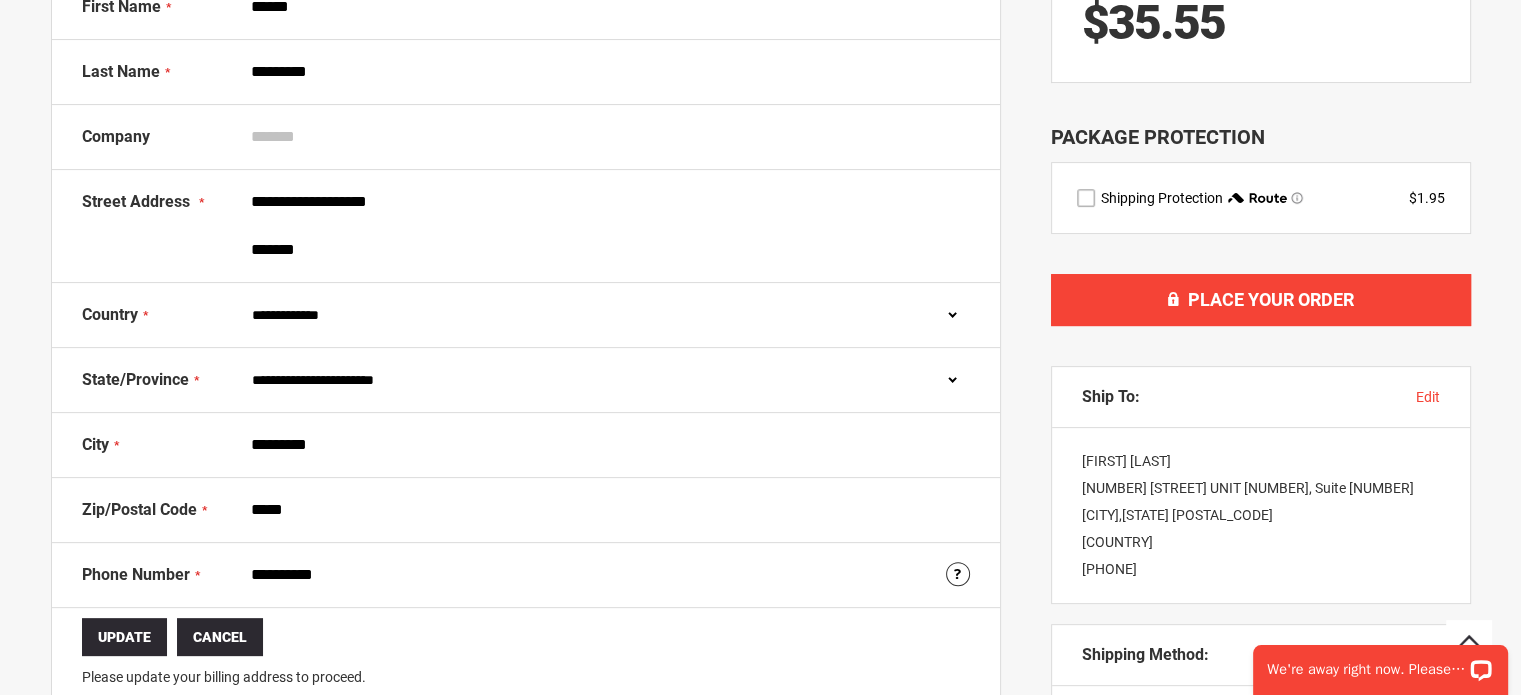 click on "**********" at bounding box center [606, 575] 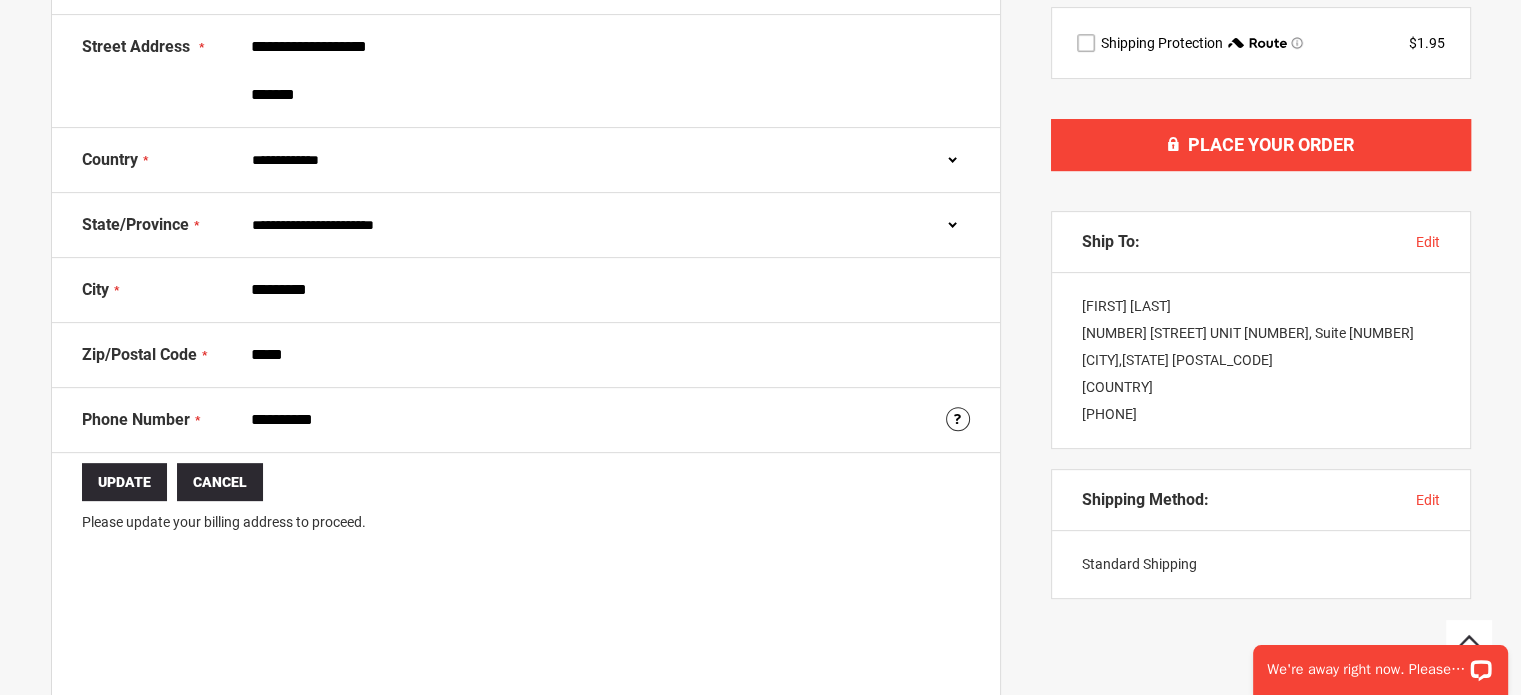 scroll, scrollTop: 800, scrollLeft: 0, axis: vertical 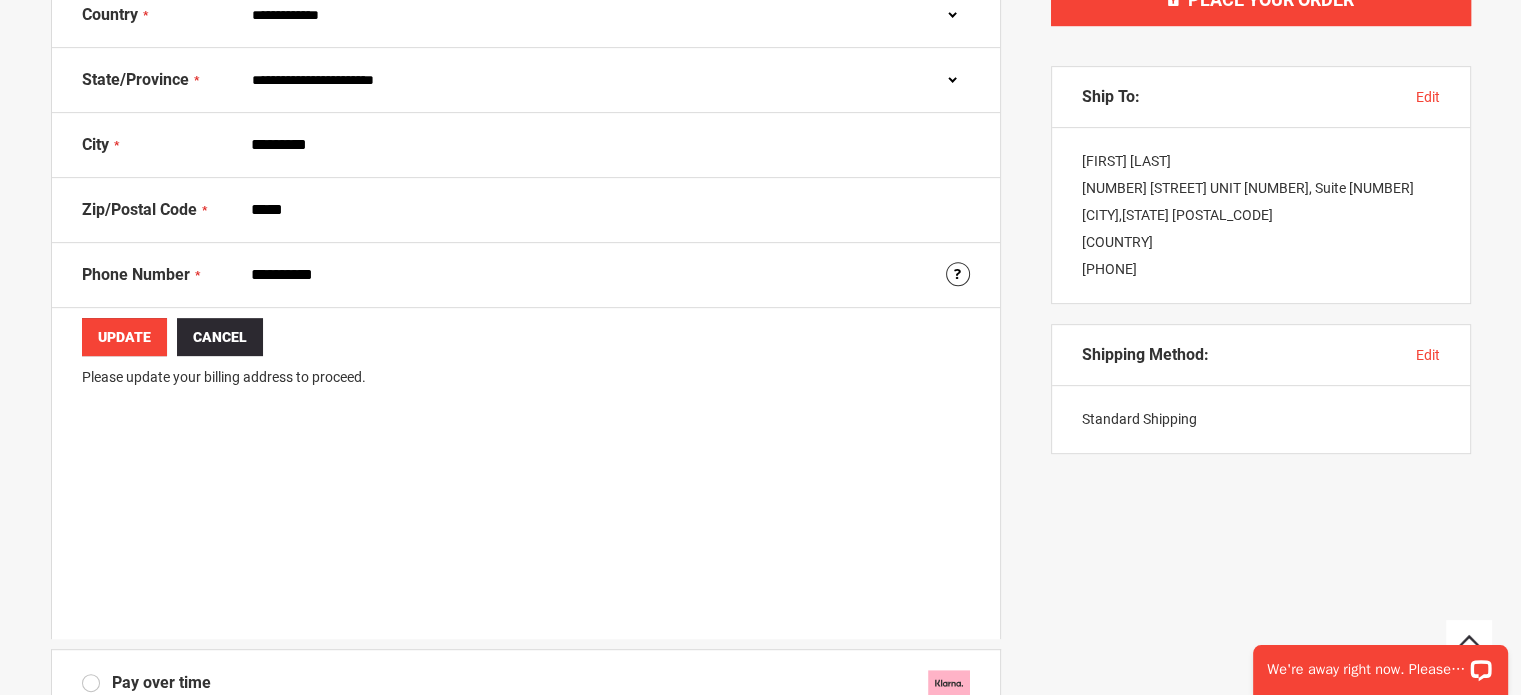 click on "Update" at bounding box center (124, 337) 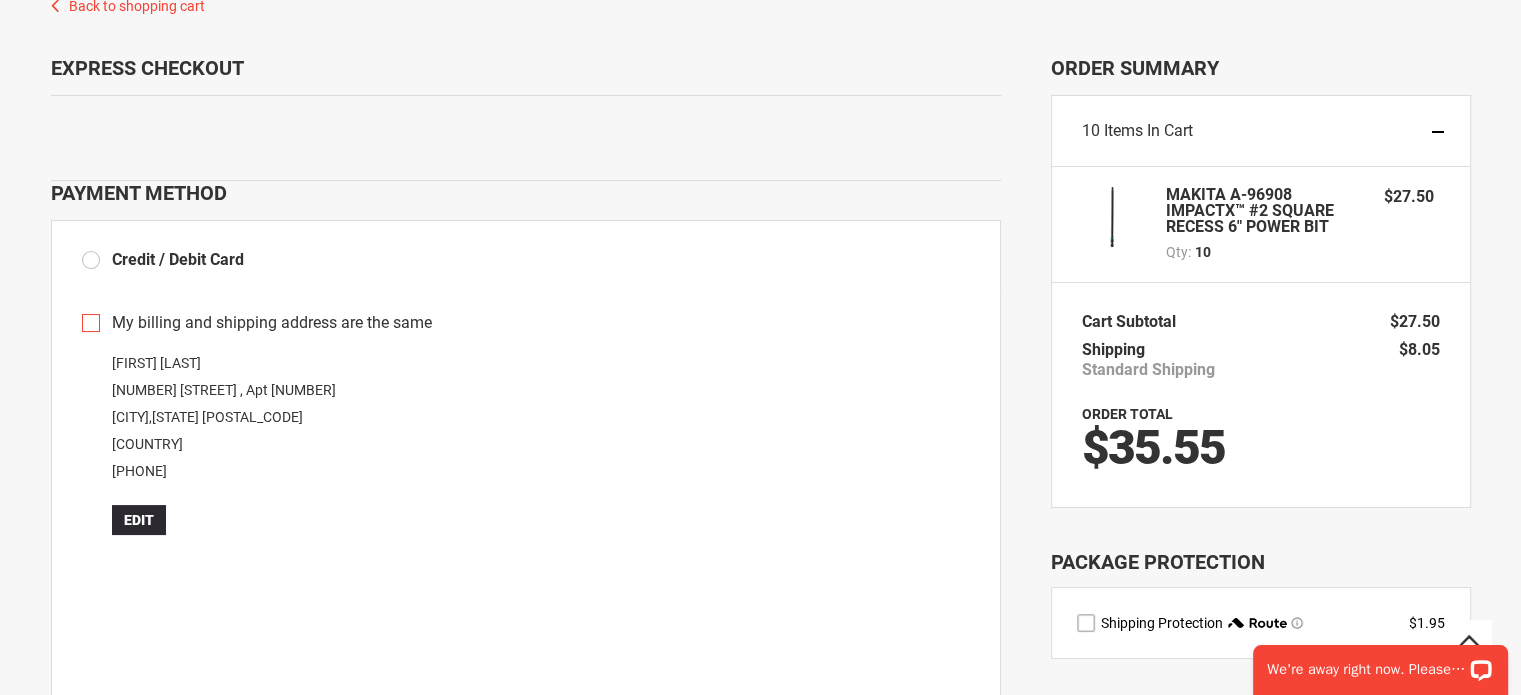 scroll, scrollTop: 0, scrollLeft: 0, axis: both 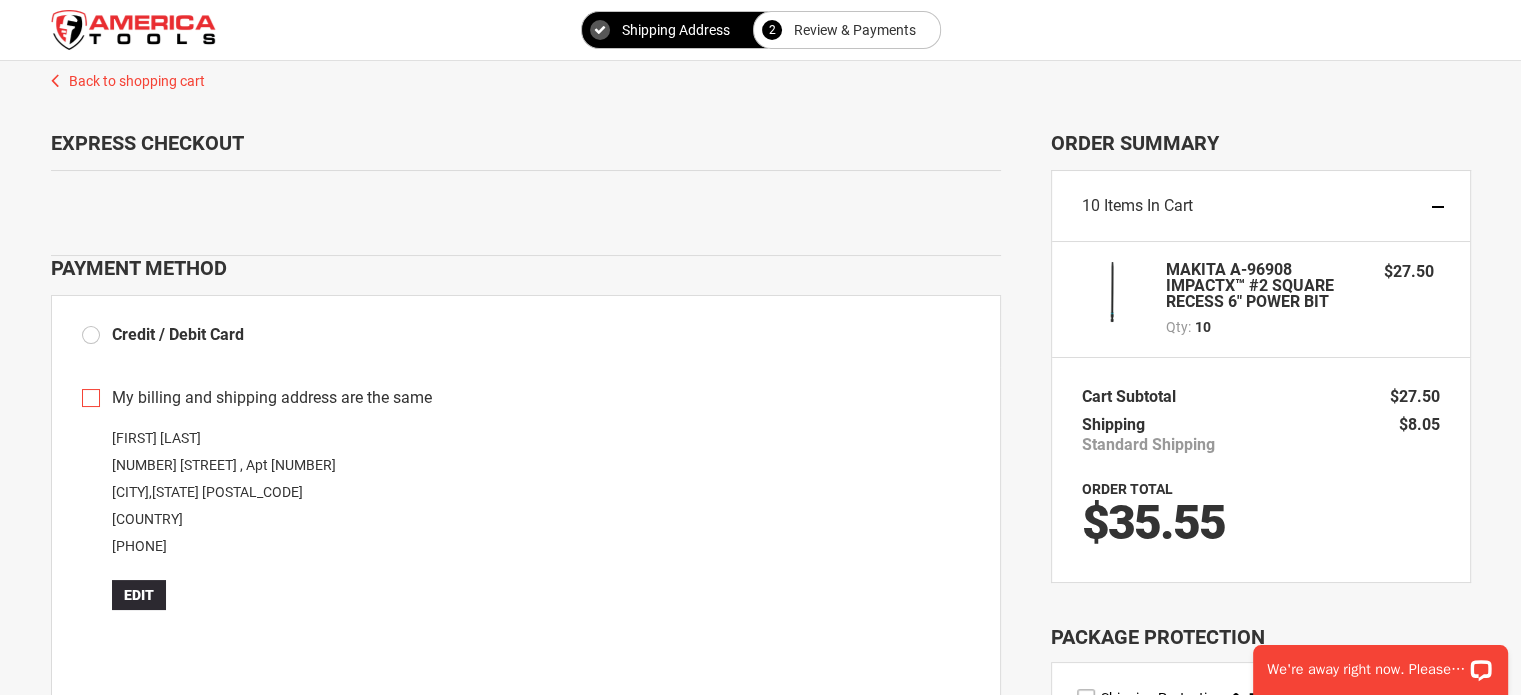 click on "10
Items in Cart" at bounding box center (1261, 206) 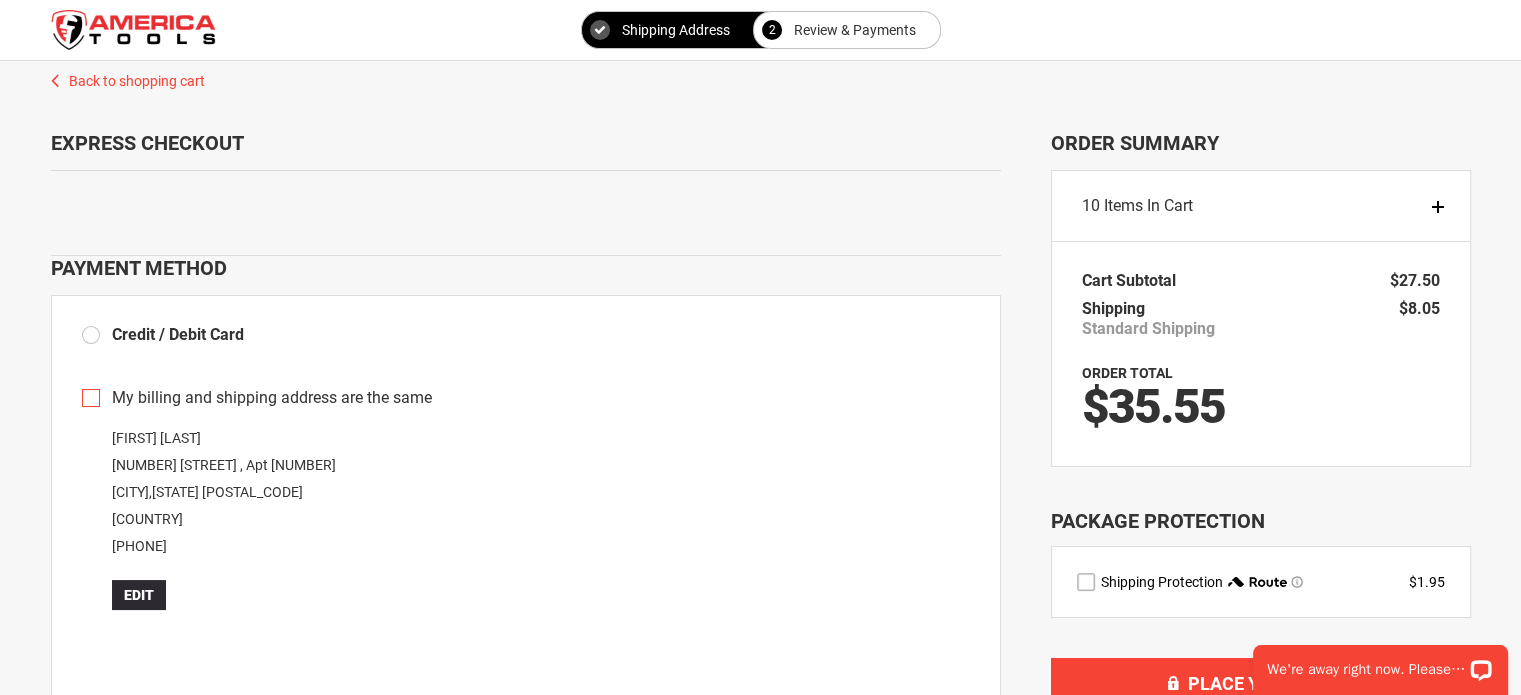 click on "10
Items in Cart" at bounding box center [1261, 206] 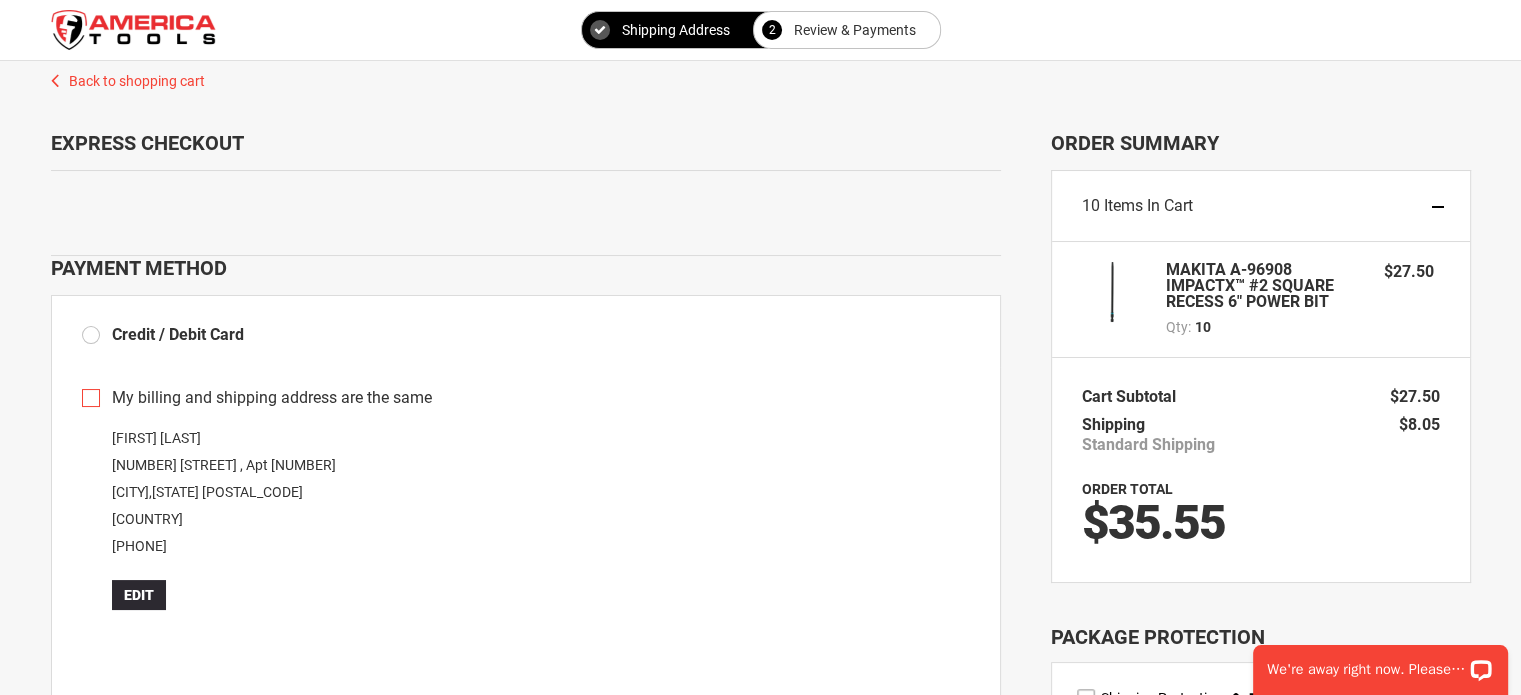 click on "Qty" at bounding box center [1178, 327] 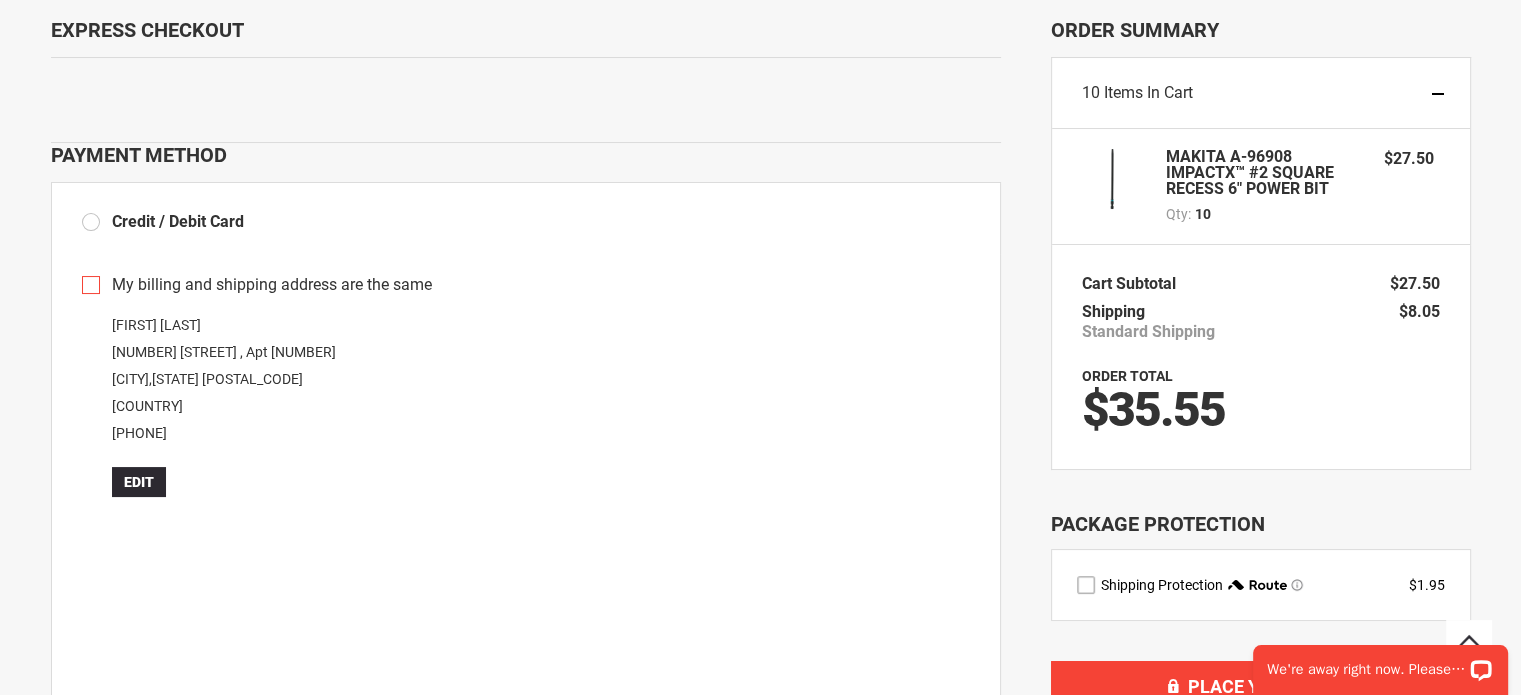 scroll, scrollTop: 0, scrollLeft: 0, axis: both 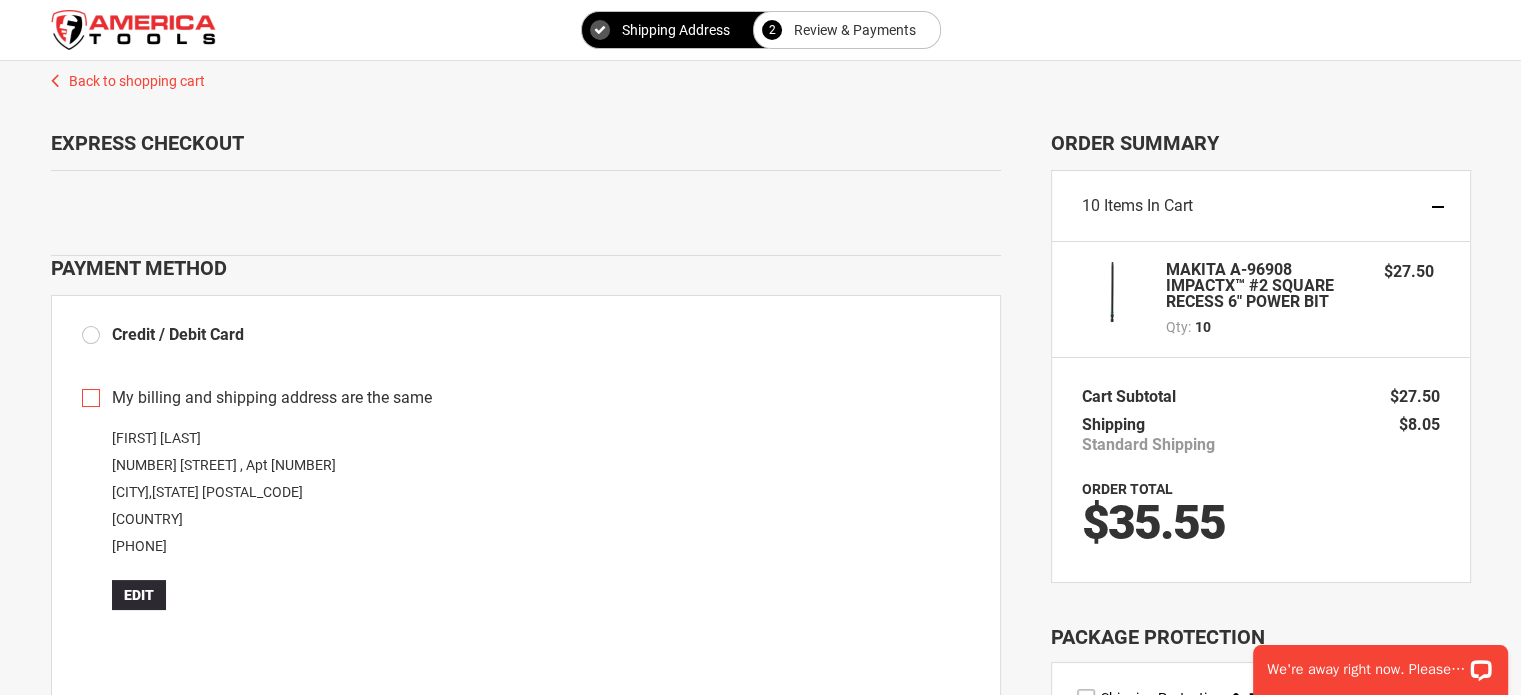 click at bounding box center (133, 30) 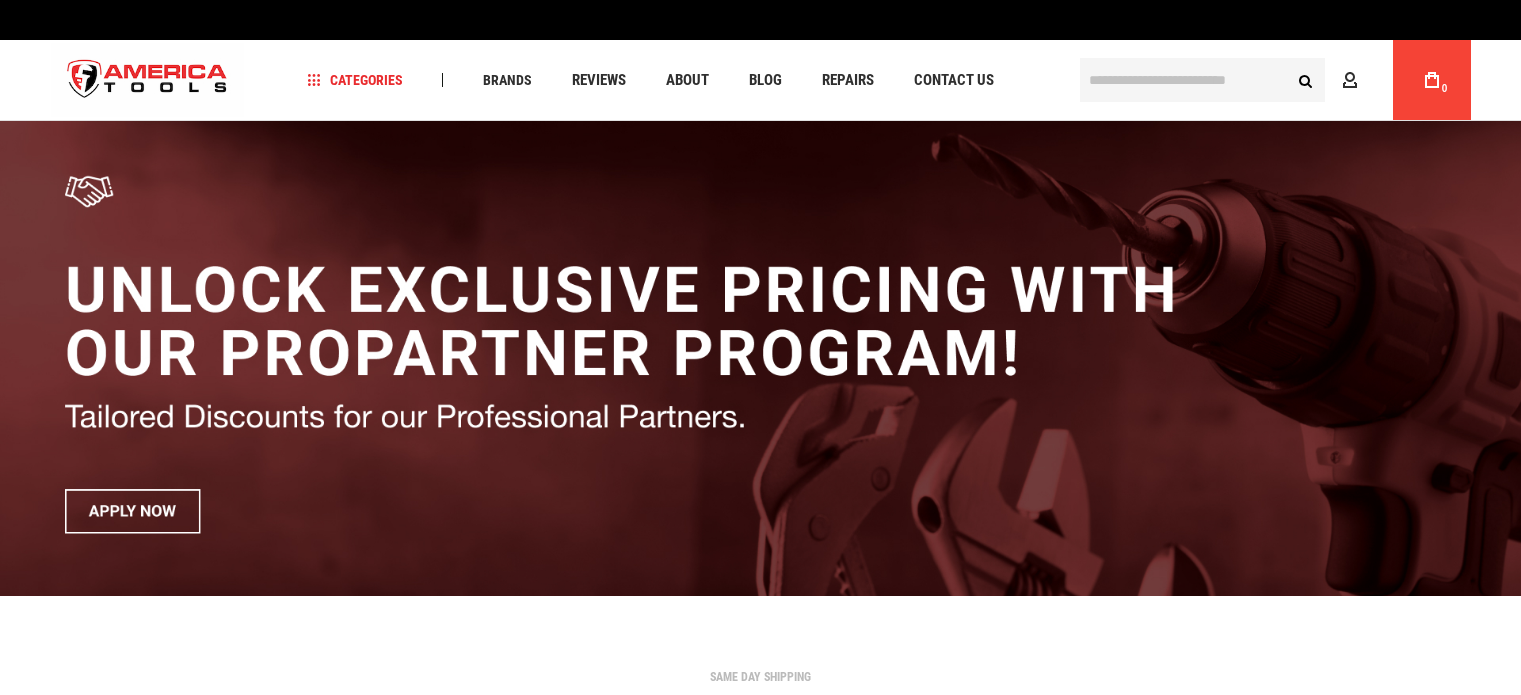 scroll, scrollTop: 0, scrollLeft: 0, axis: both 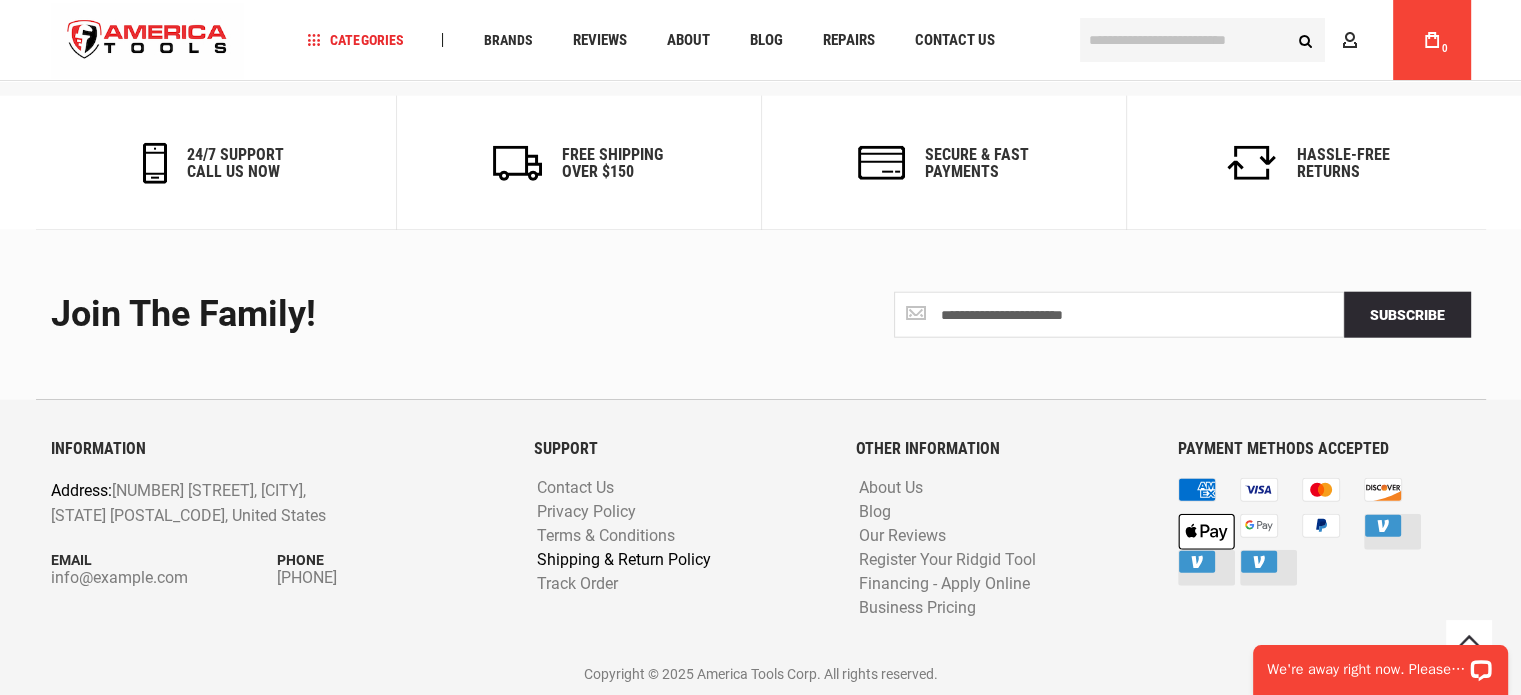 click on "Shipping & Return Policy" at bounding box center [624, 560] 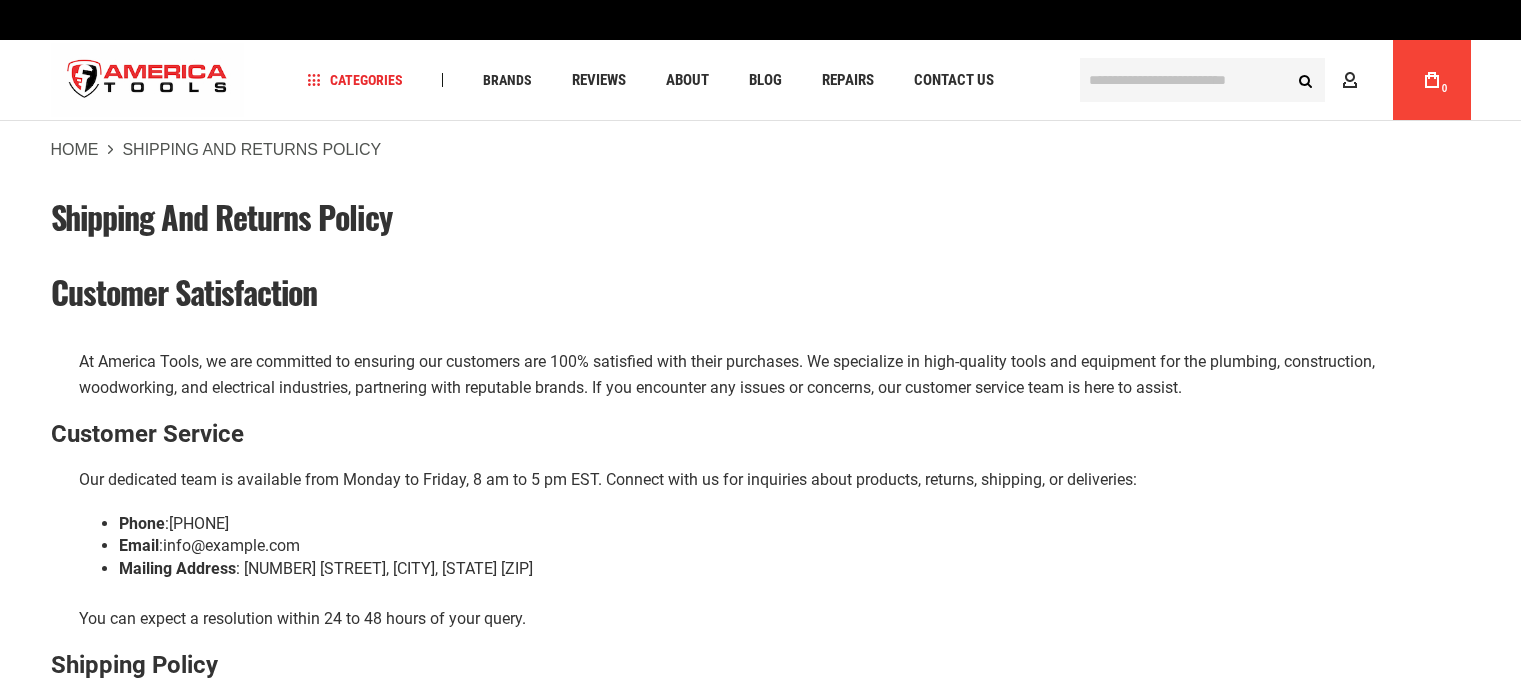 scroll, scrollTop: 0, scrollLeft: 0, axis: both 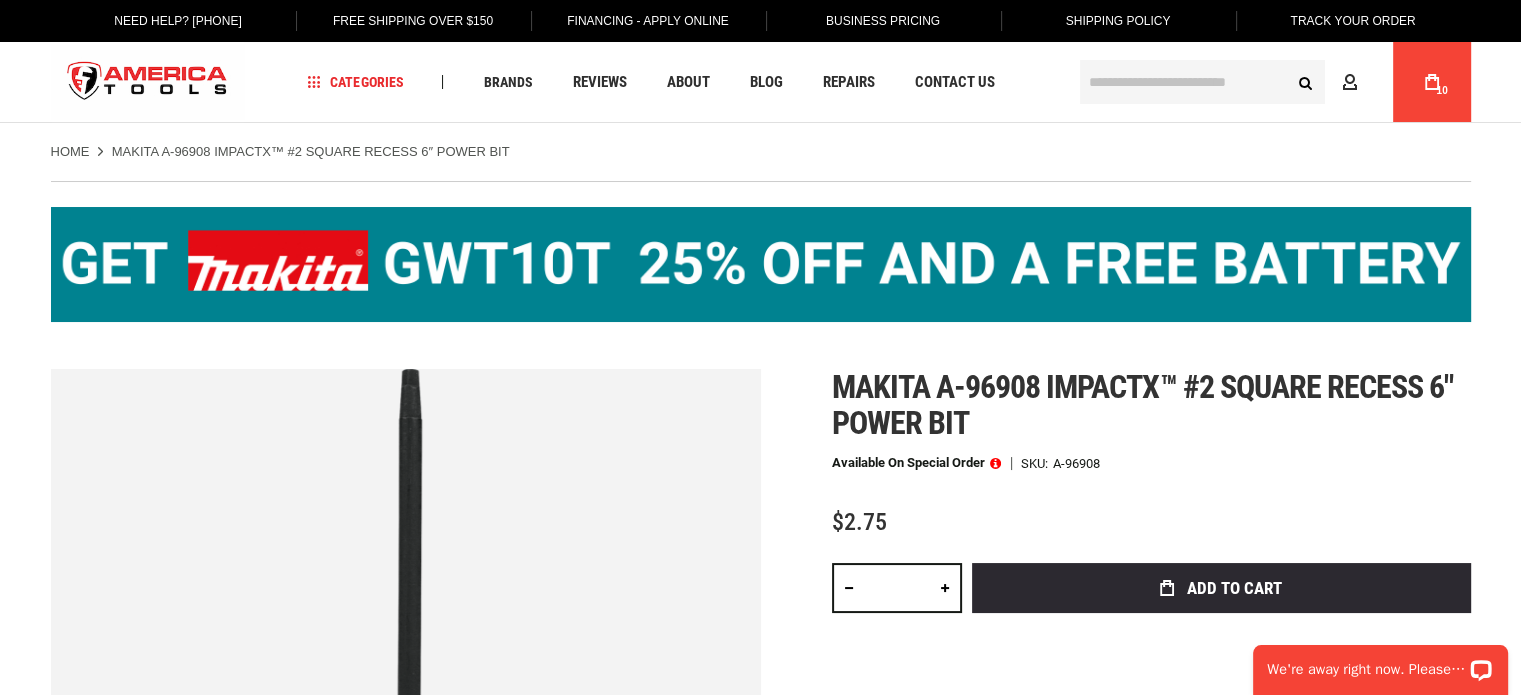 type on "**********" 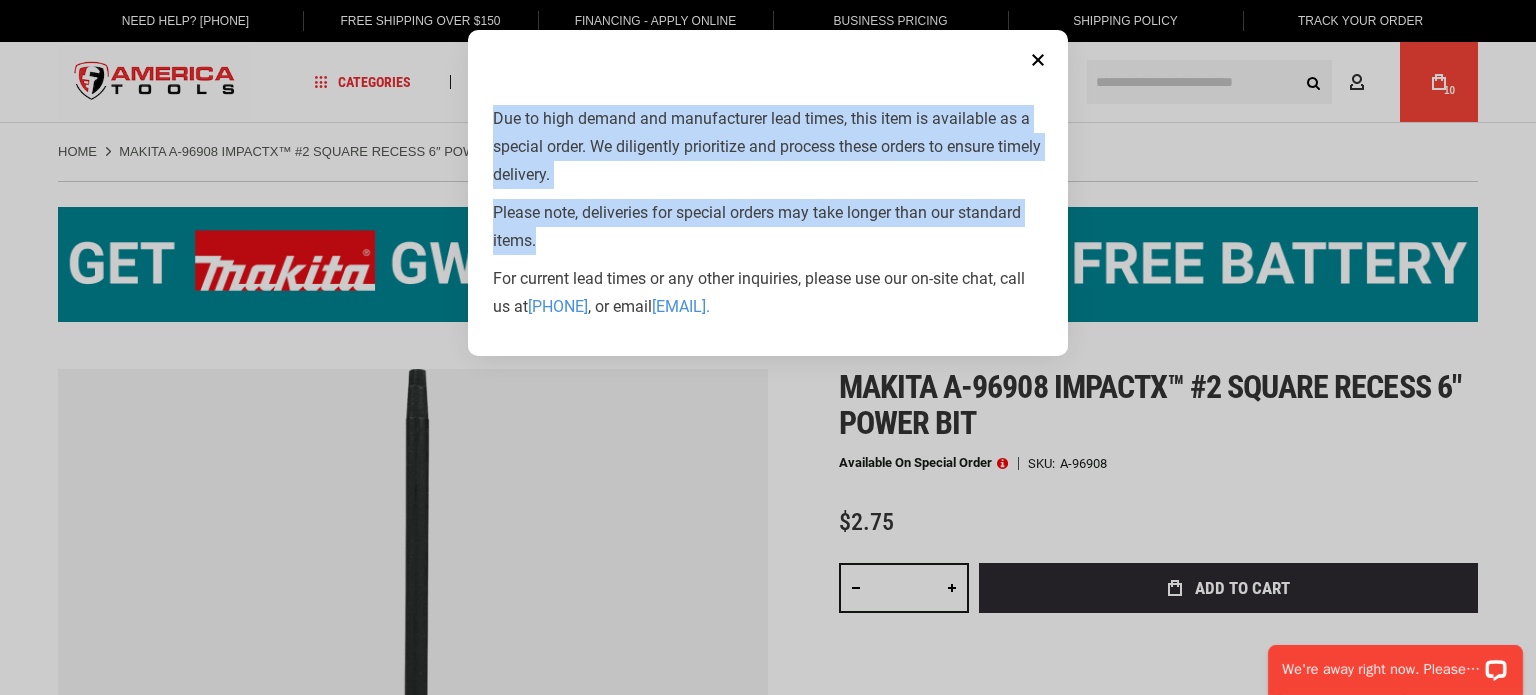 drag, startPoint x: 539, startPoint y: 243, endPoint x: 479, endPoint y: 117, distance: 139.55644 